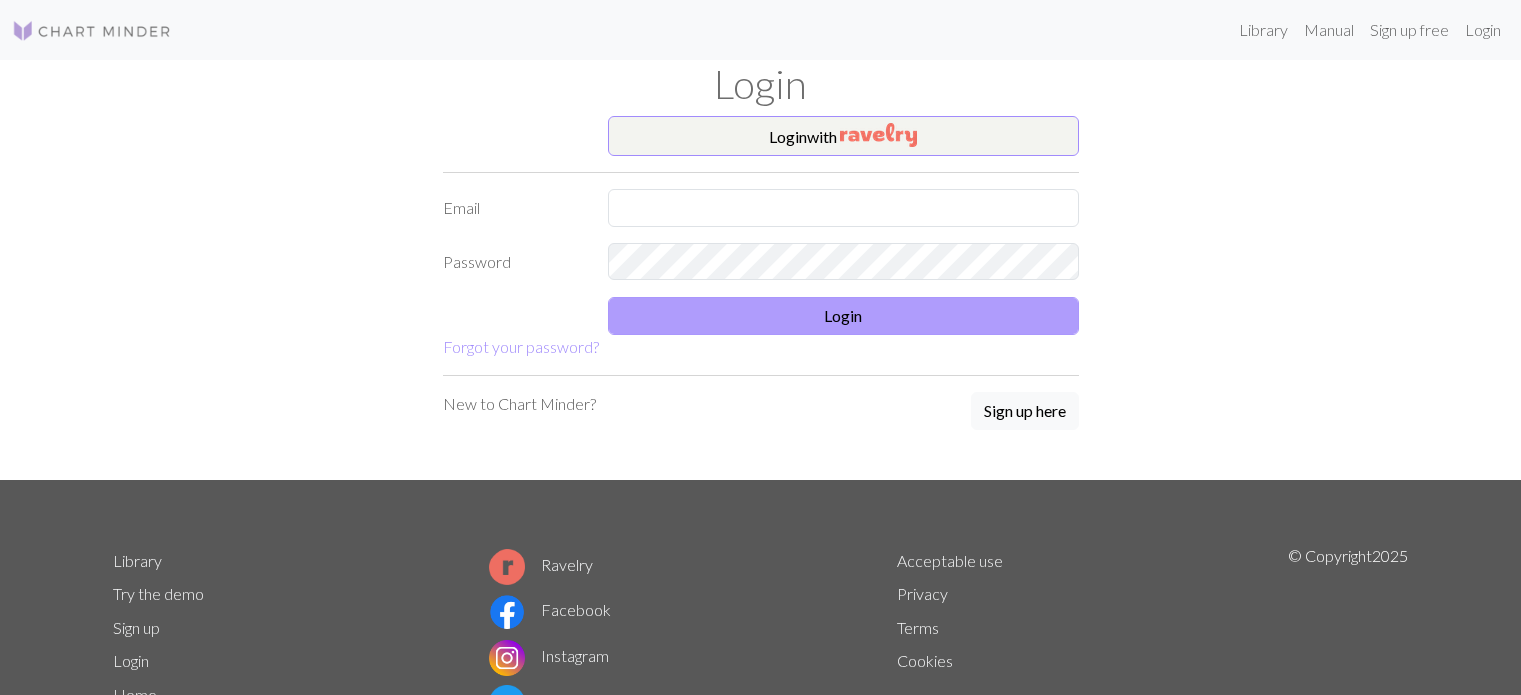scroll, scrollTop: 0, scrollLeft: 0, axis: both 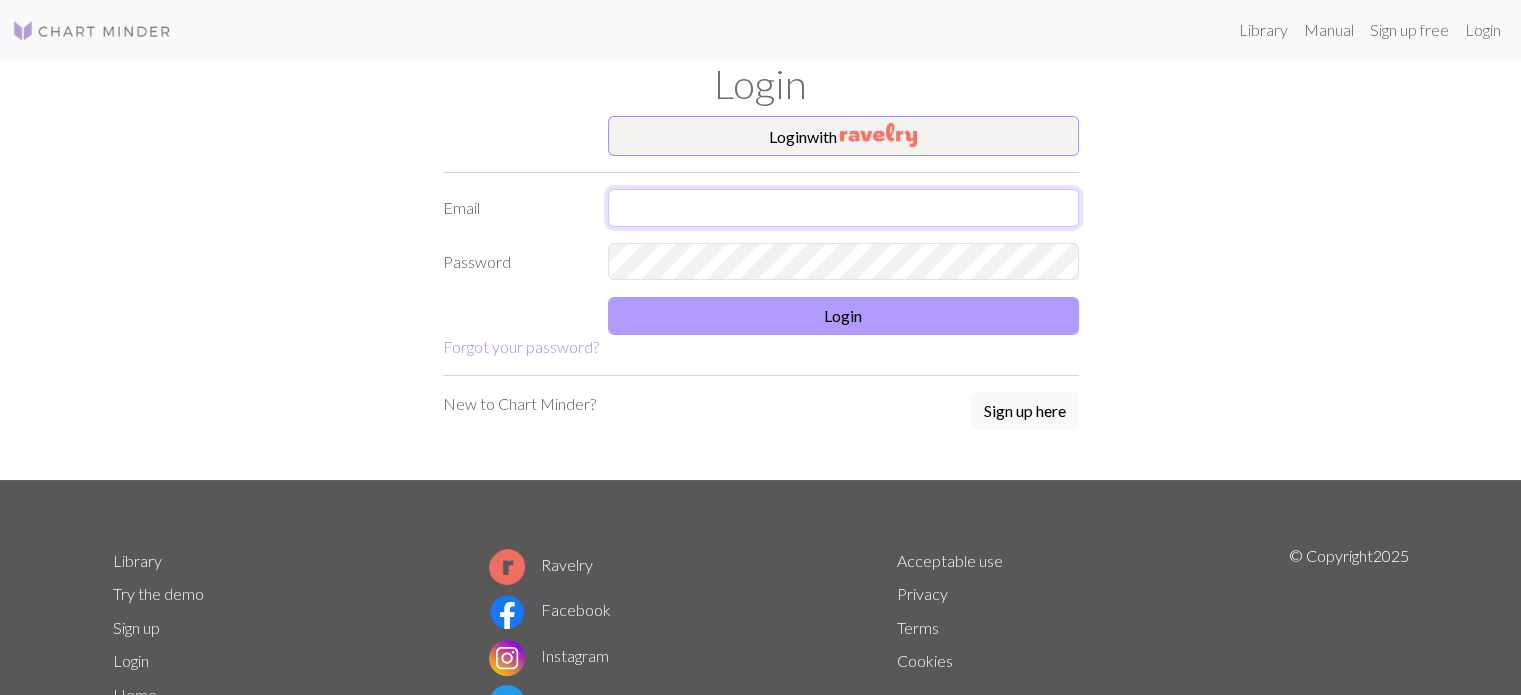 type on "[USERNAME]@example.com" 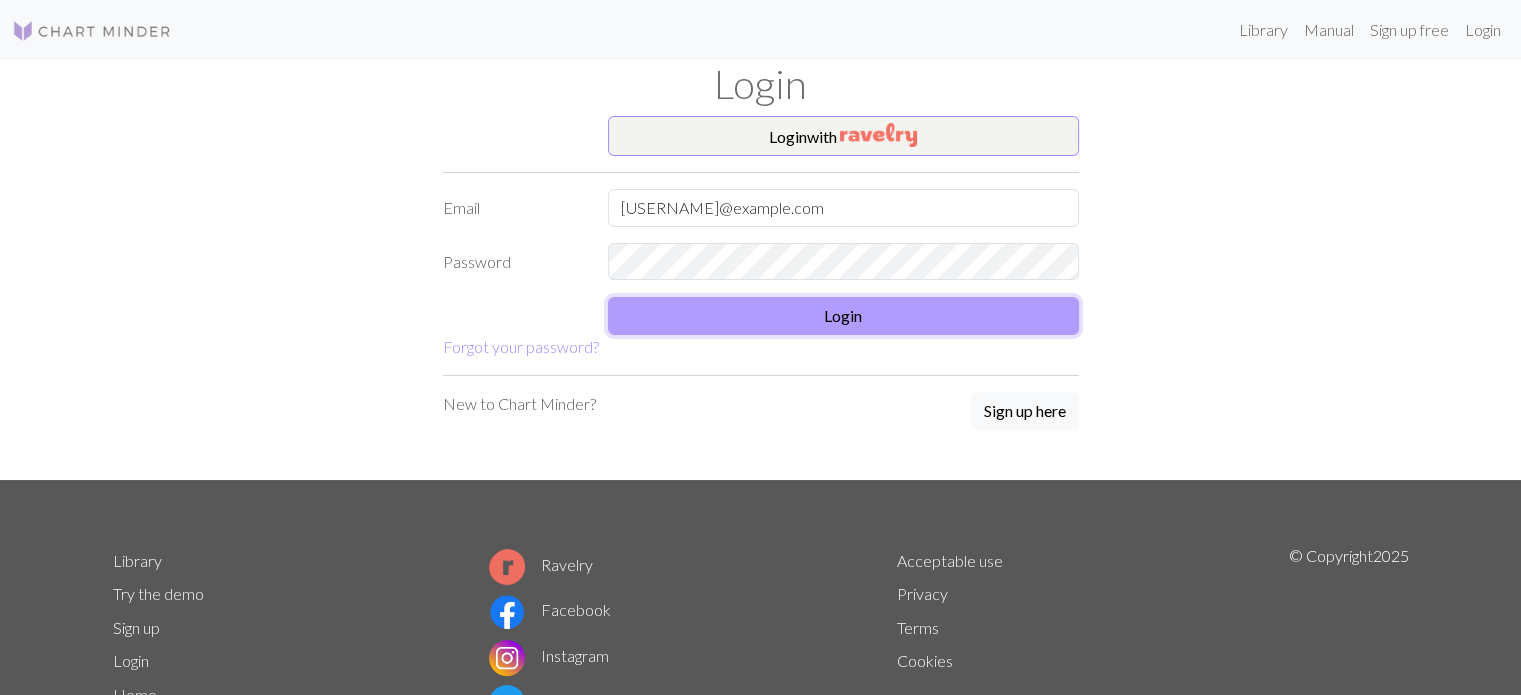 click on "Login" at bounding box center (843, 316) 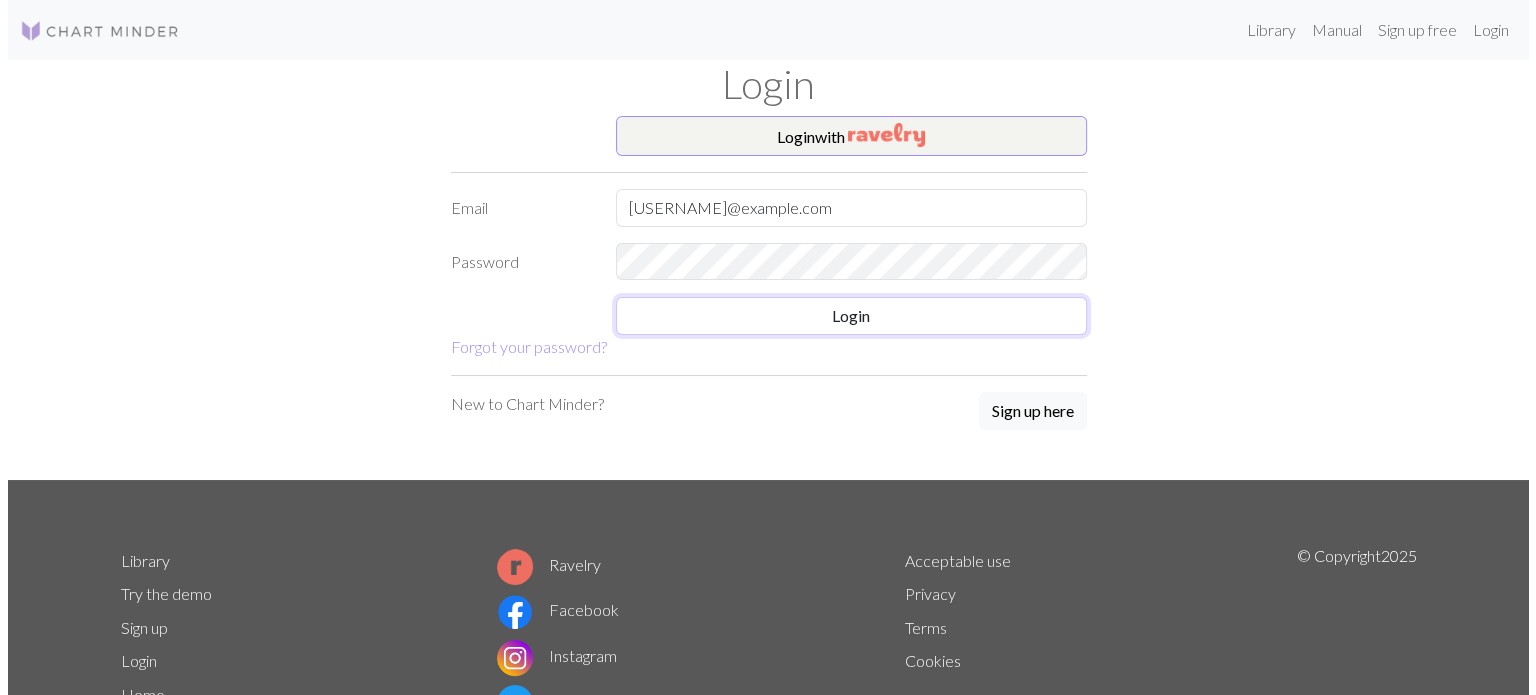 scroll, scrollTop: 0, scrollLeft: 0, axis: both 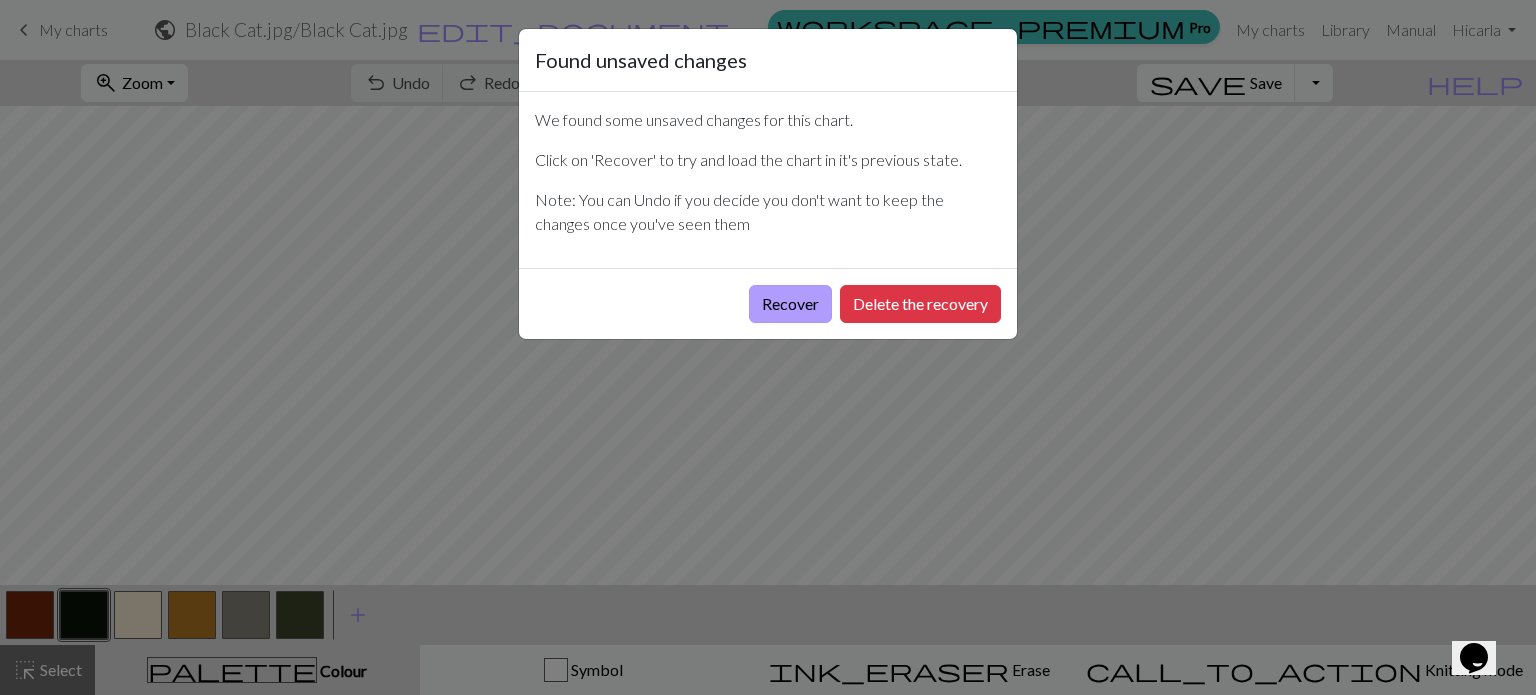 click on "Recover" at bounding box center [790, 304] 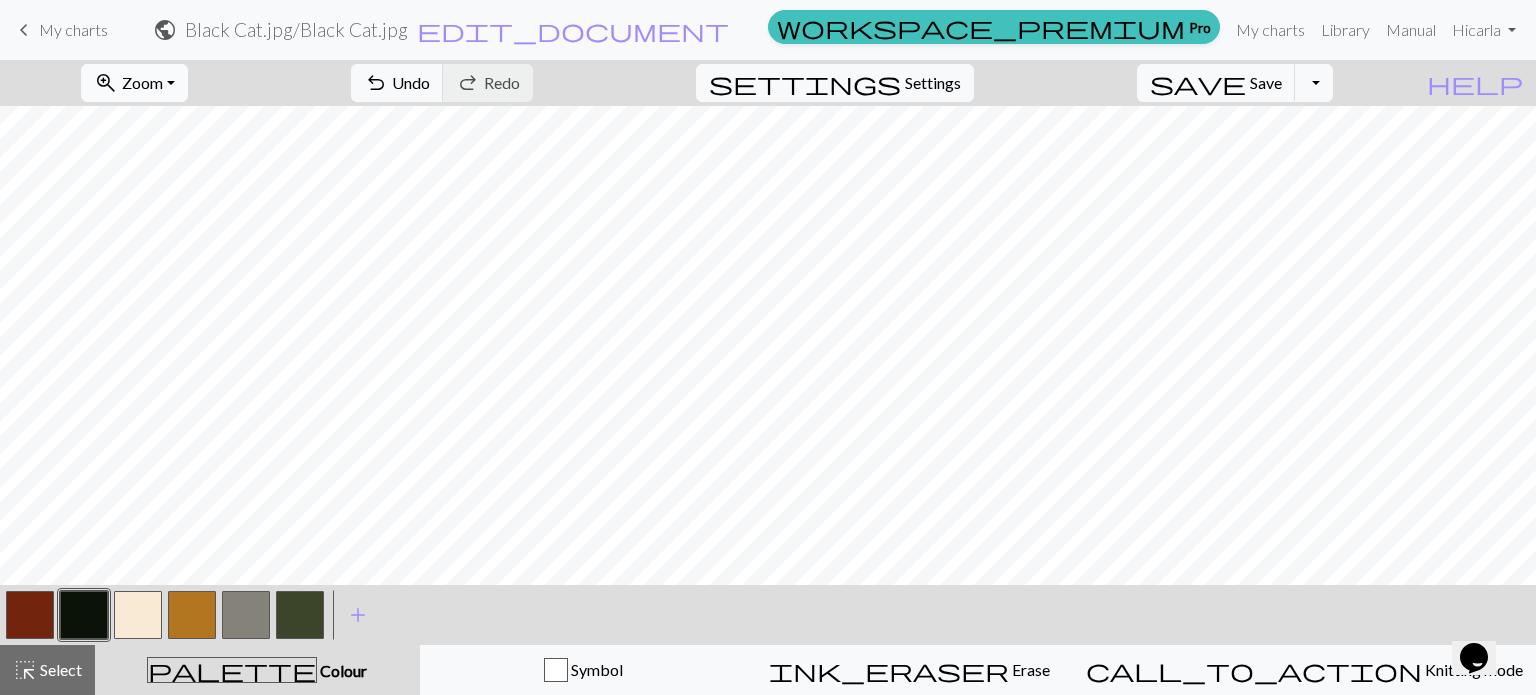 click on "Zoom" at bounding box center [142, 82] 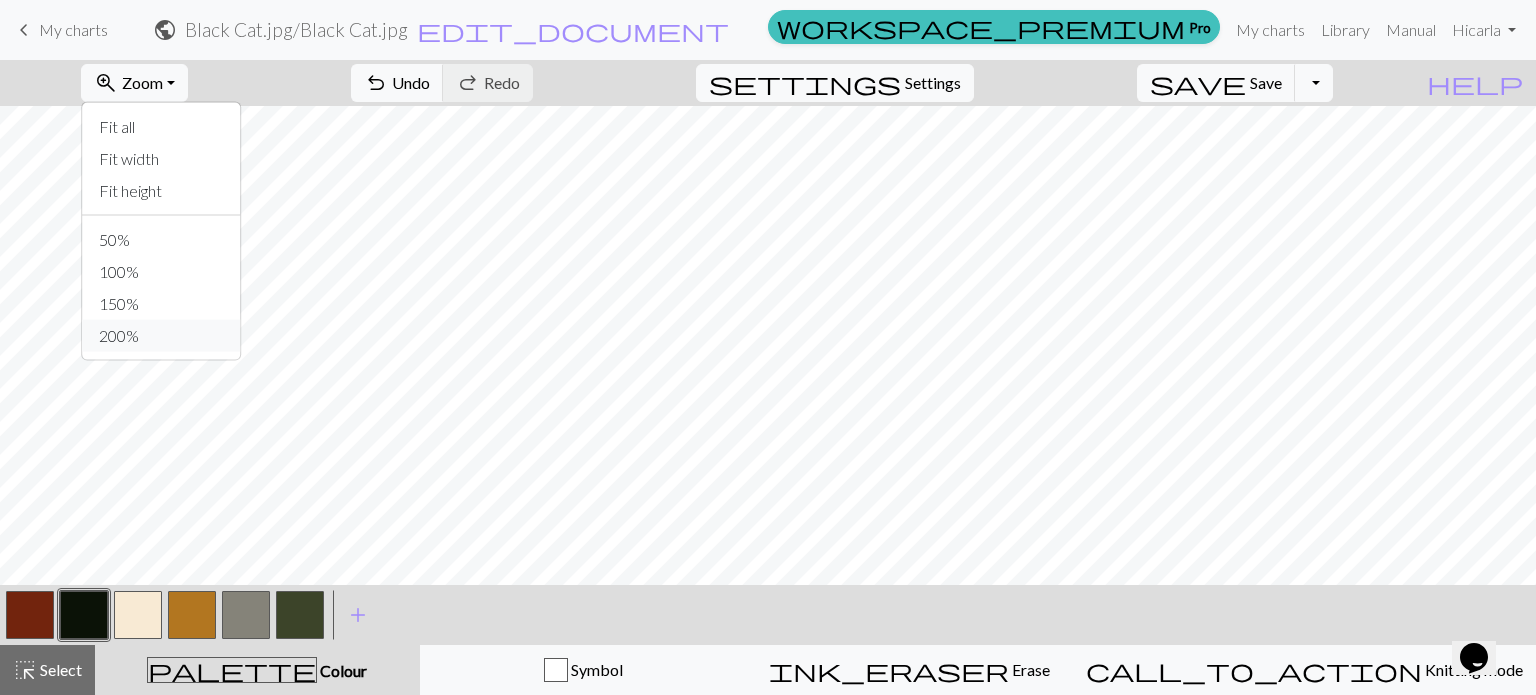 click on "200%" at bounding box center [162, 336] 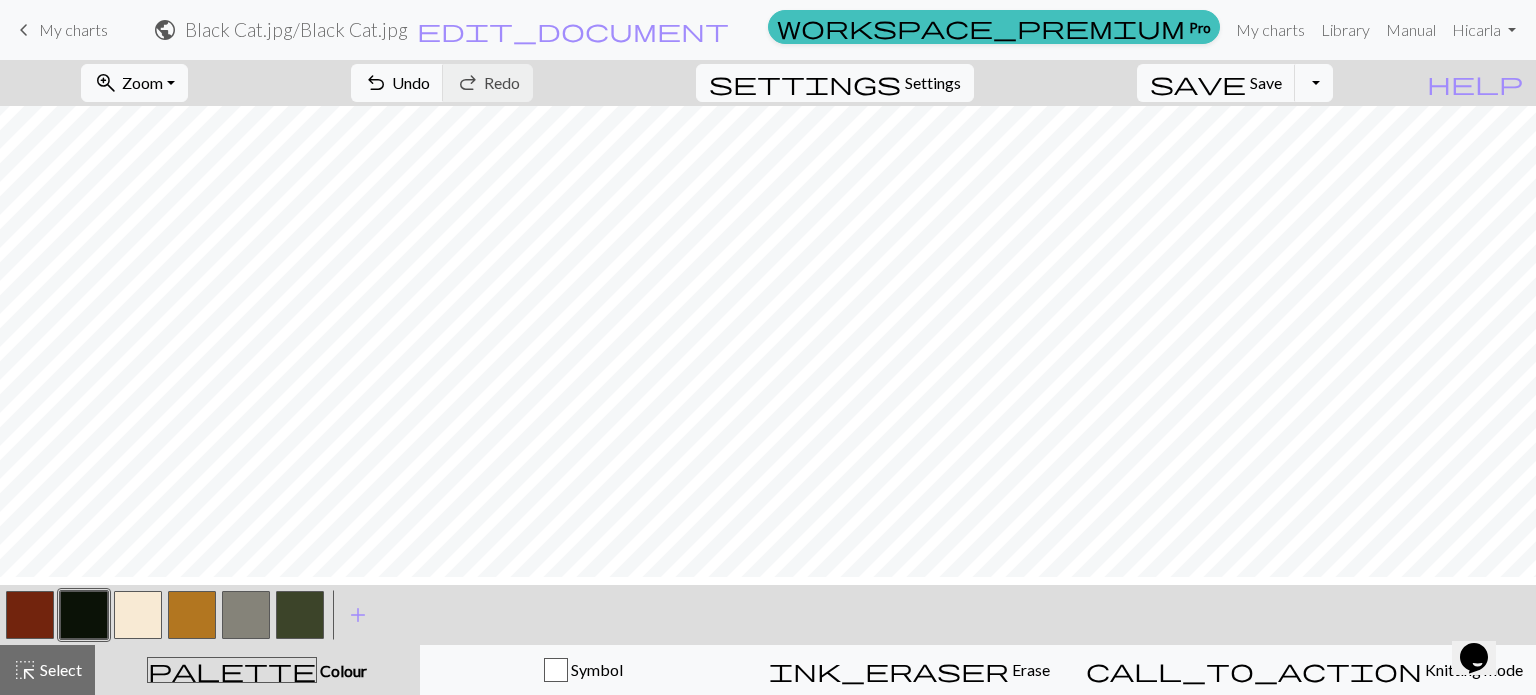 scroll, scrollTop: 5300, scrollLeft: 0, axis: vertical 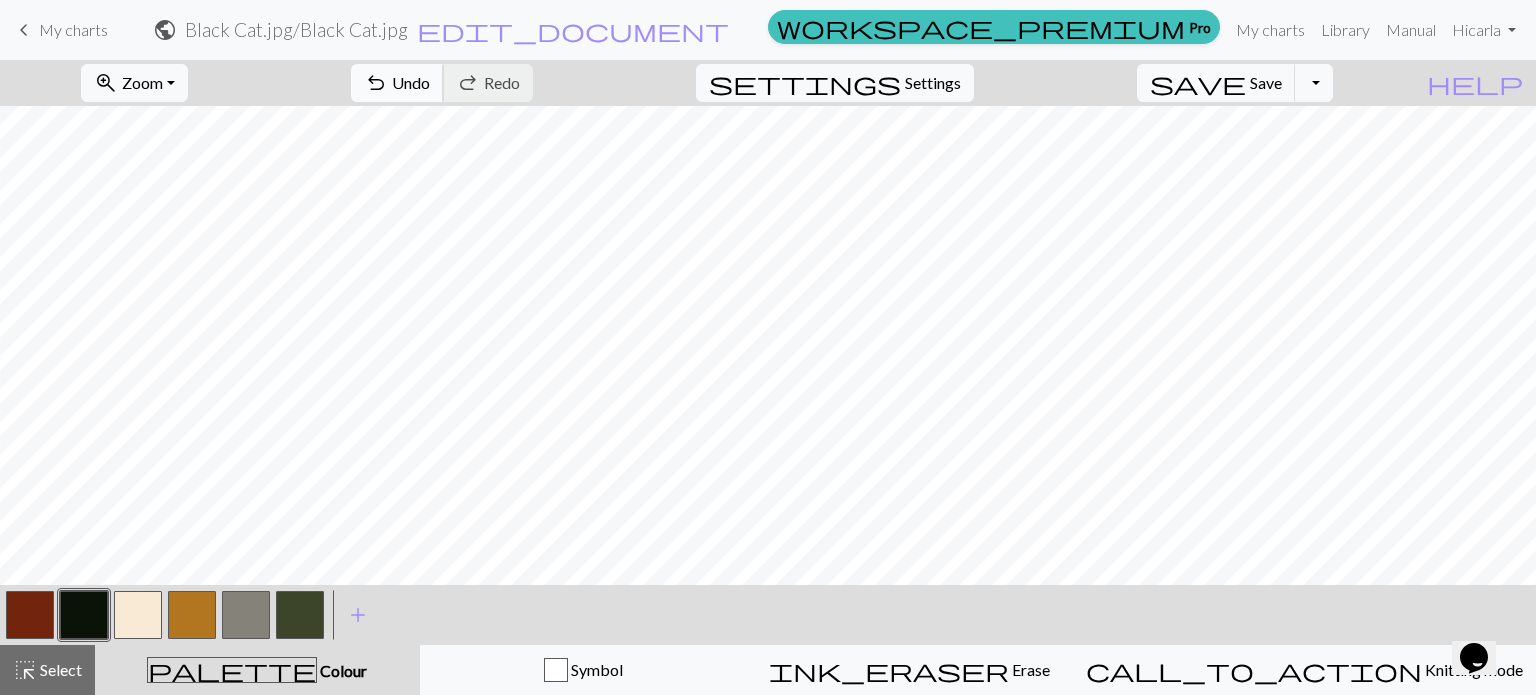 click on "Undo" at bounding box center (411, 82) 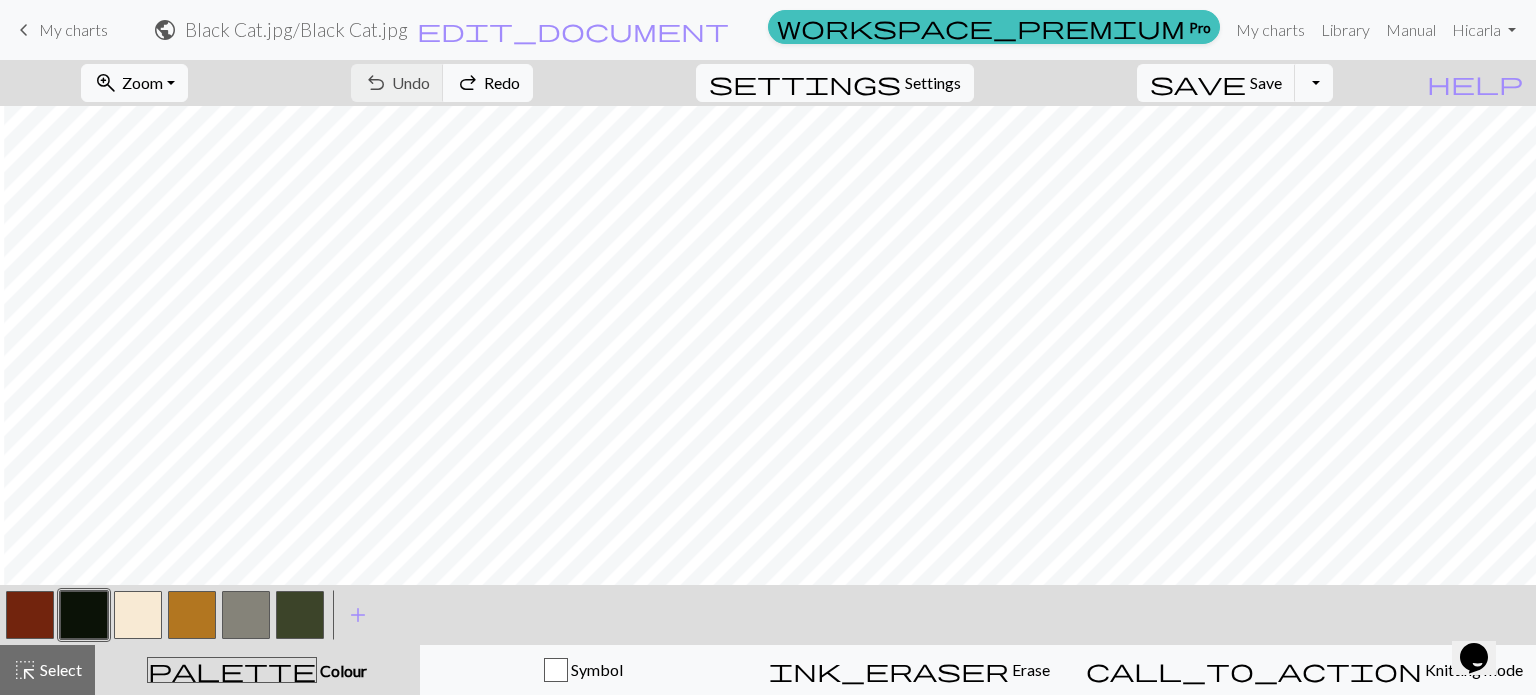 scroll, scrollTop: 5300, scrollLeft: 395, axis: both 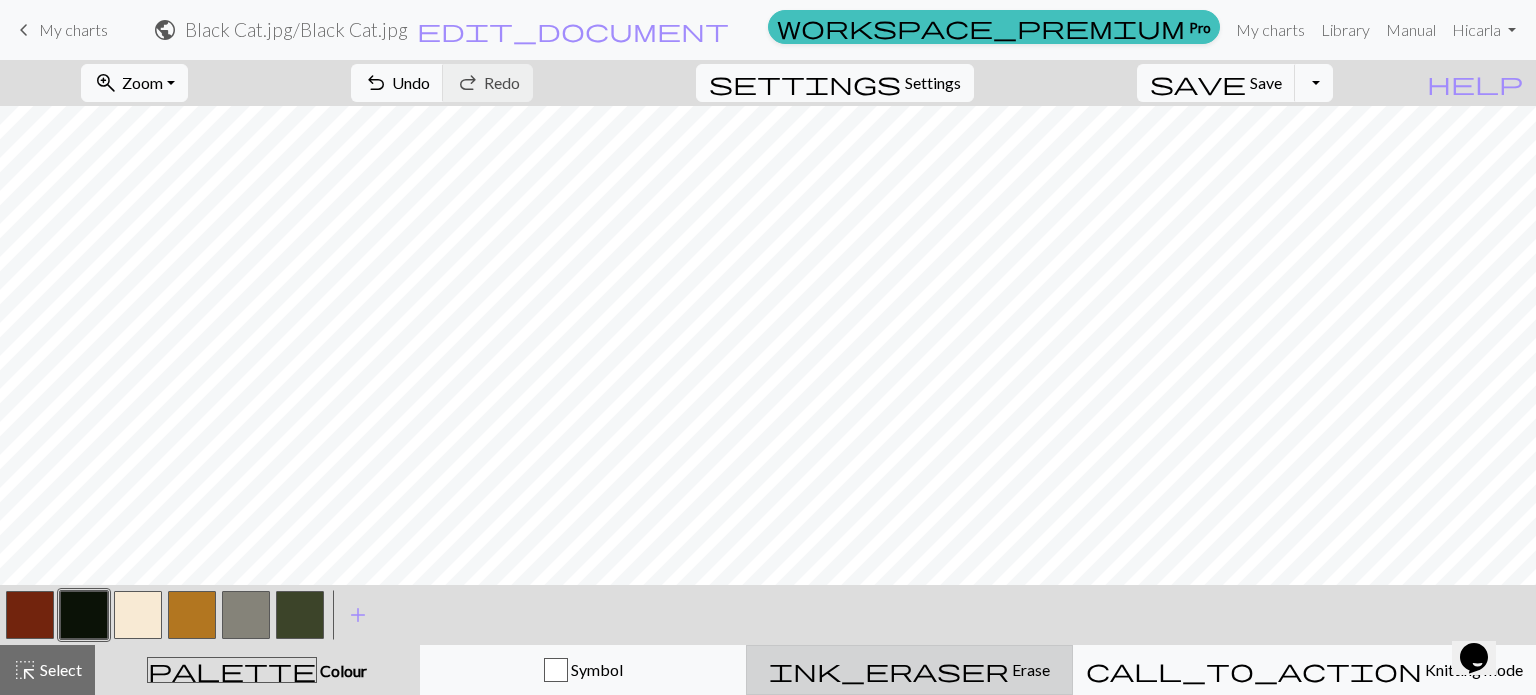click on "Erase" at bounding box center [1029, 669] 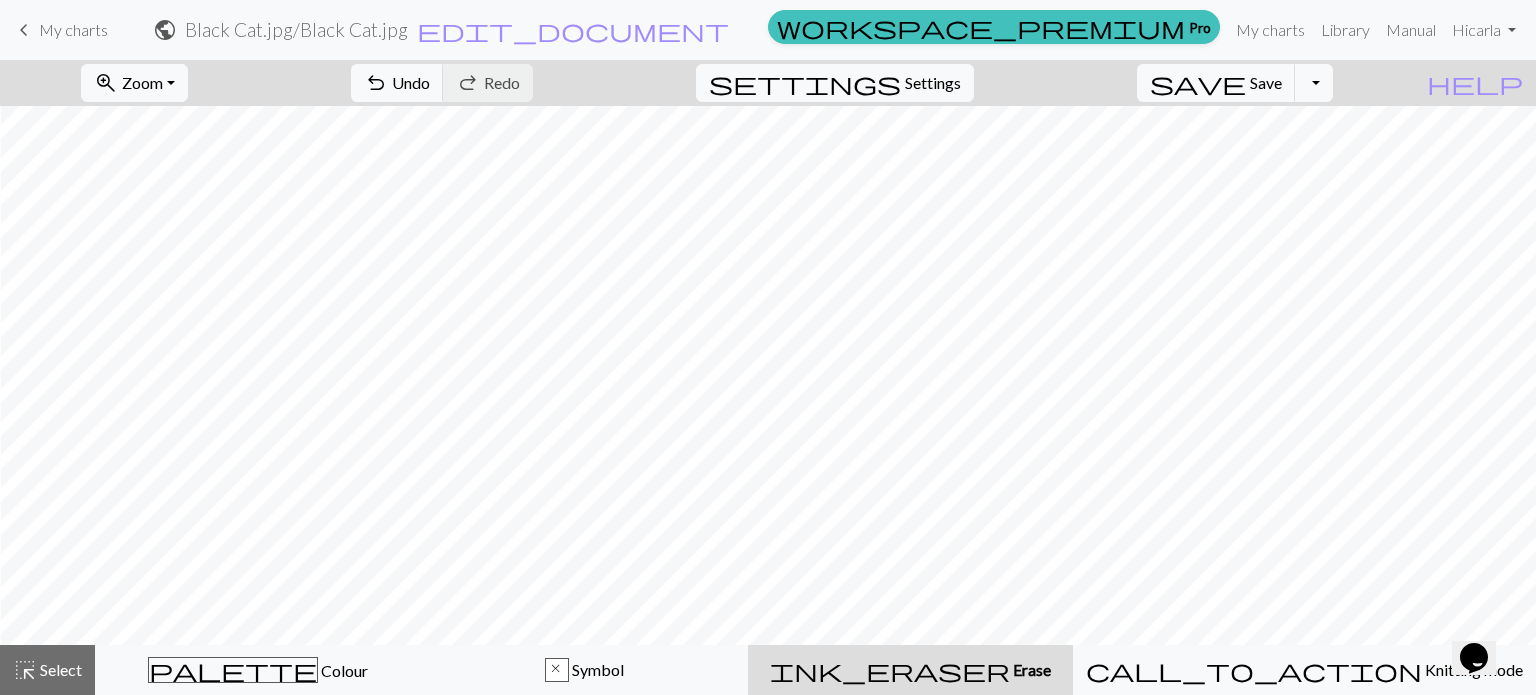 scroll, scrollTop: 5300, scrollLeft: 3260, axis: both 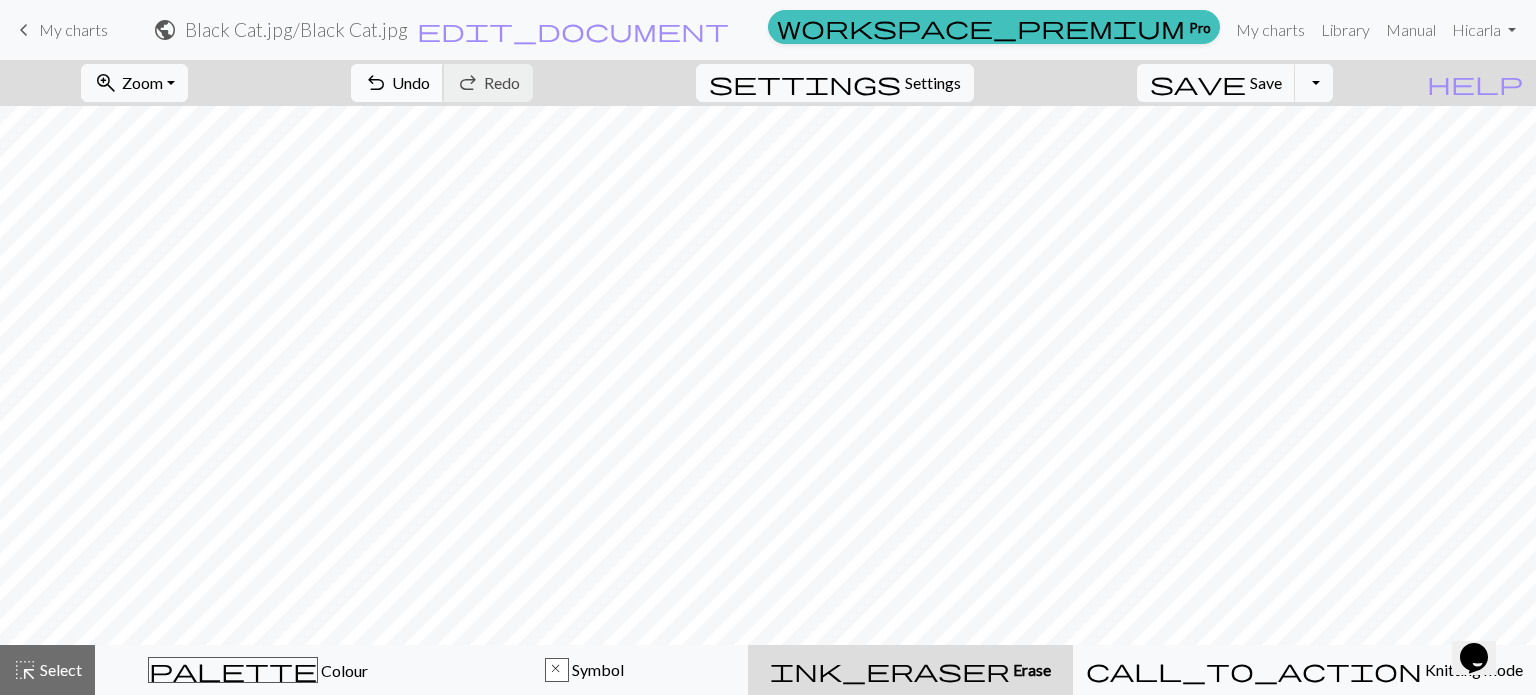 click on "Undo" at bounding box center (411, 82) 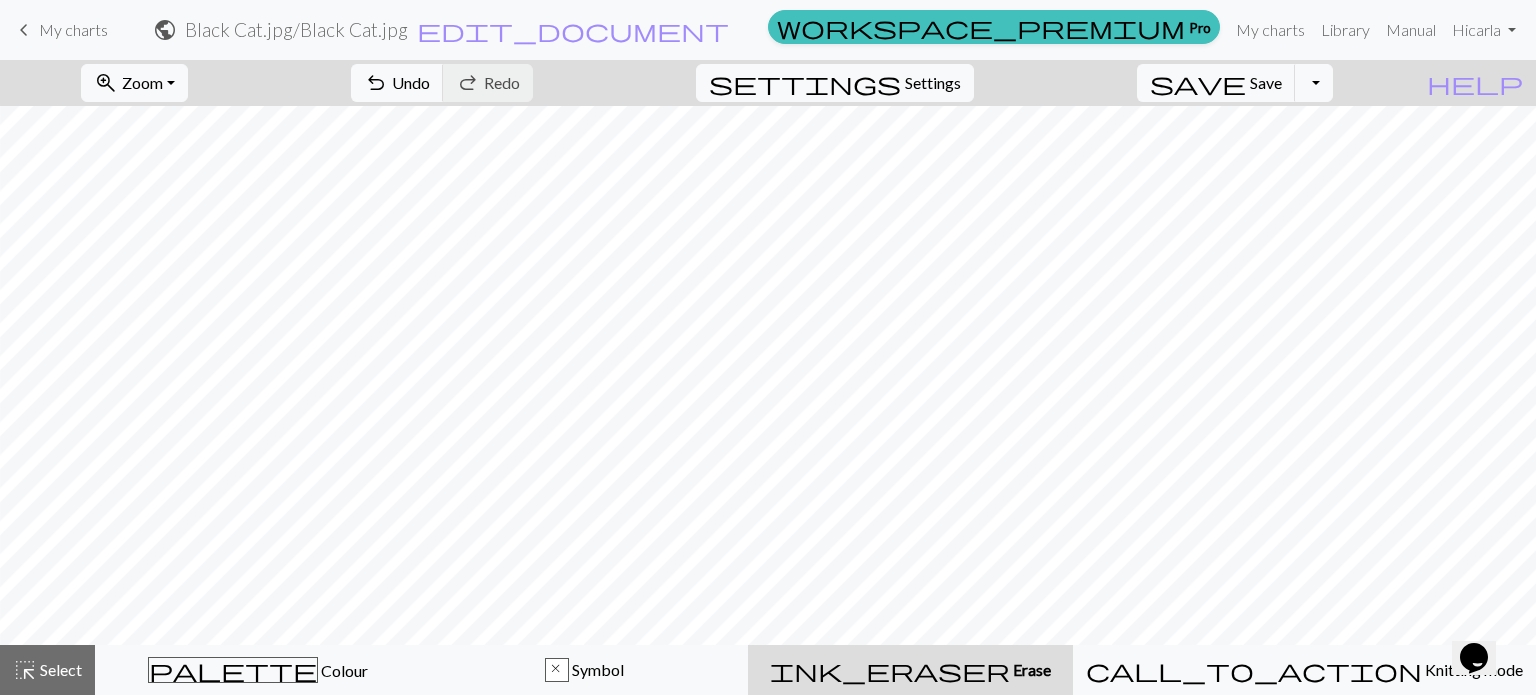 scroll, scrollTop: 5300, scrollLeft: 2691, axis: both 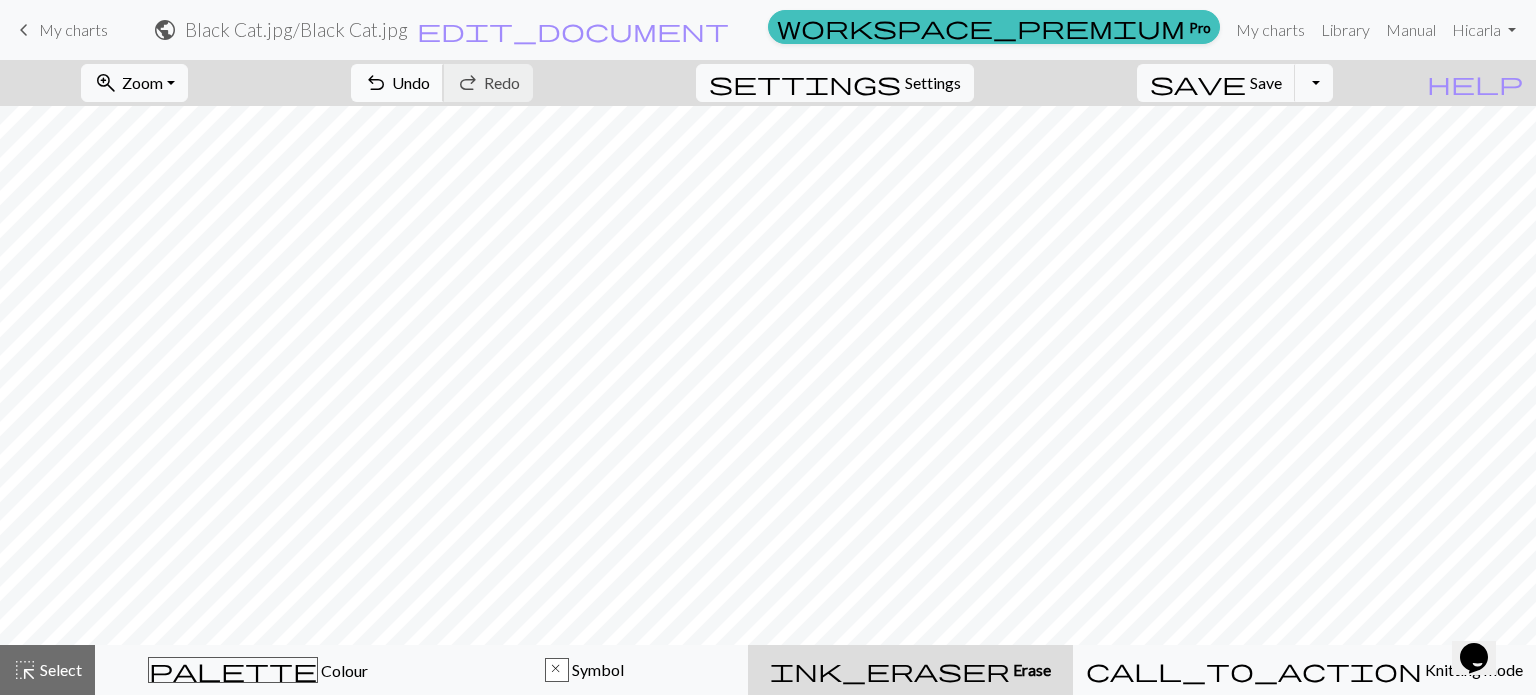 click on "undo" at bounding box center [376, 83] 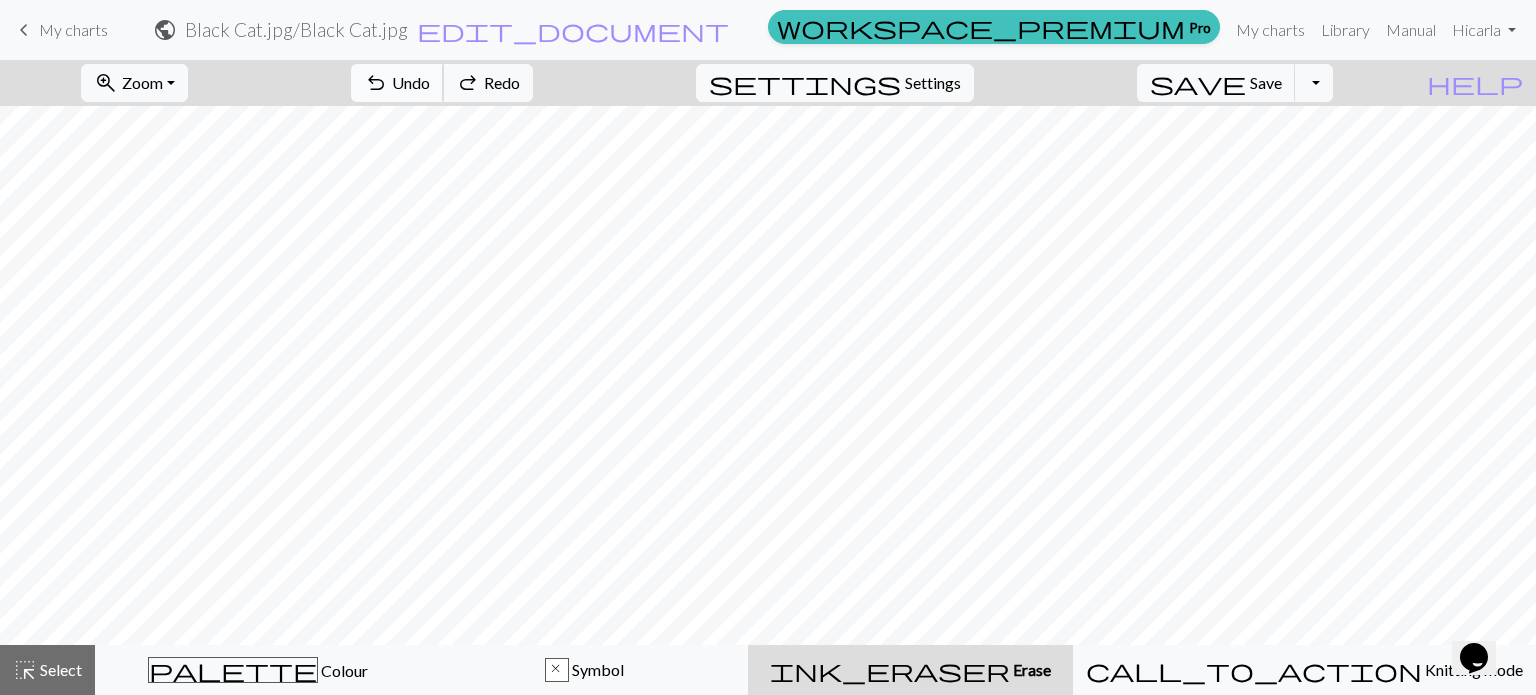 click on "undo" at bounding box center [376, 83] 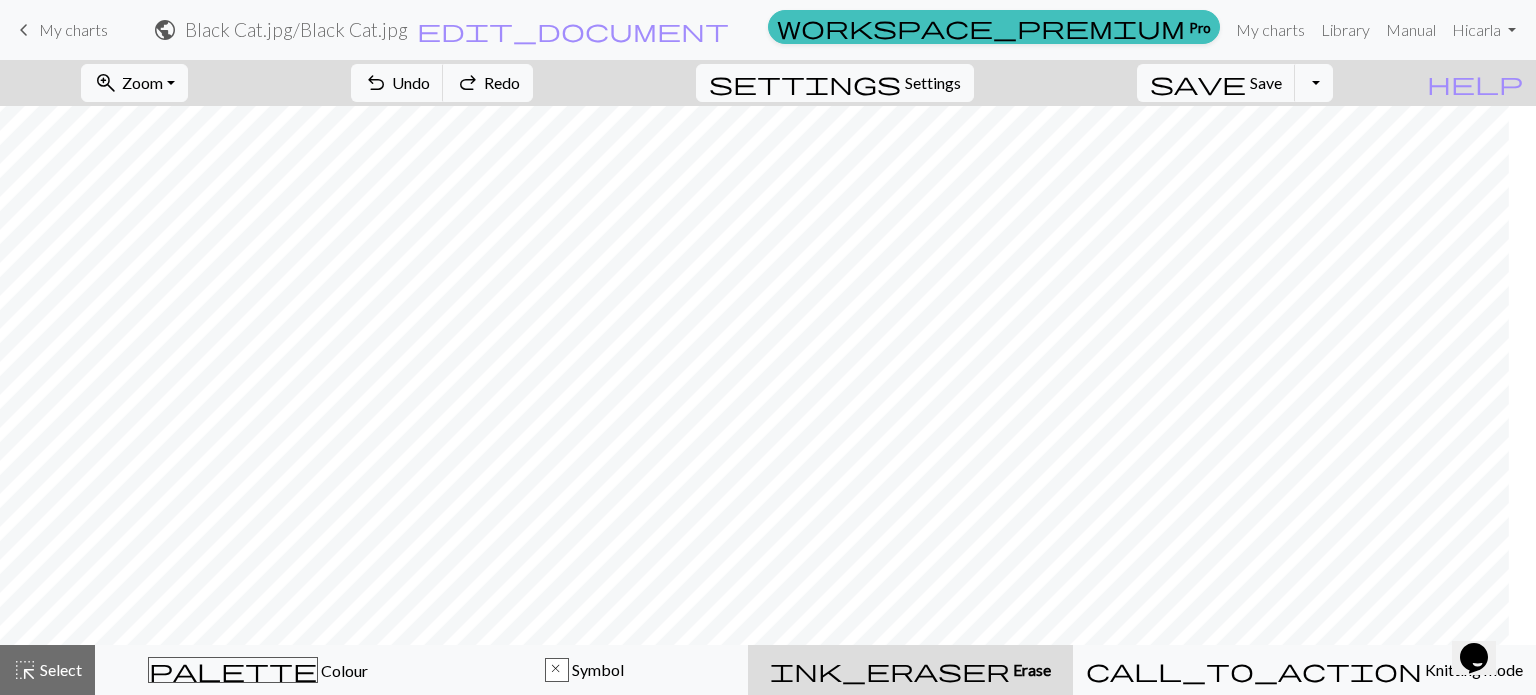 scroll, scrollTop: 5300, scrollLeft: 1067, axis: both 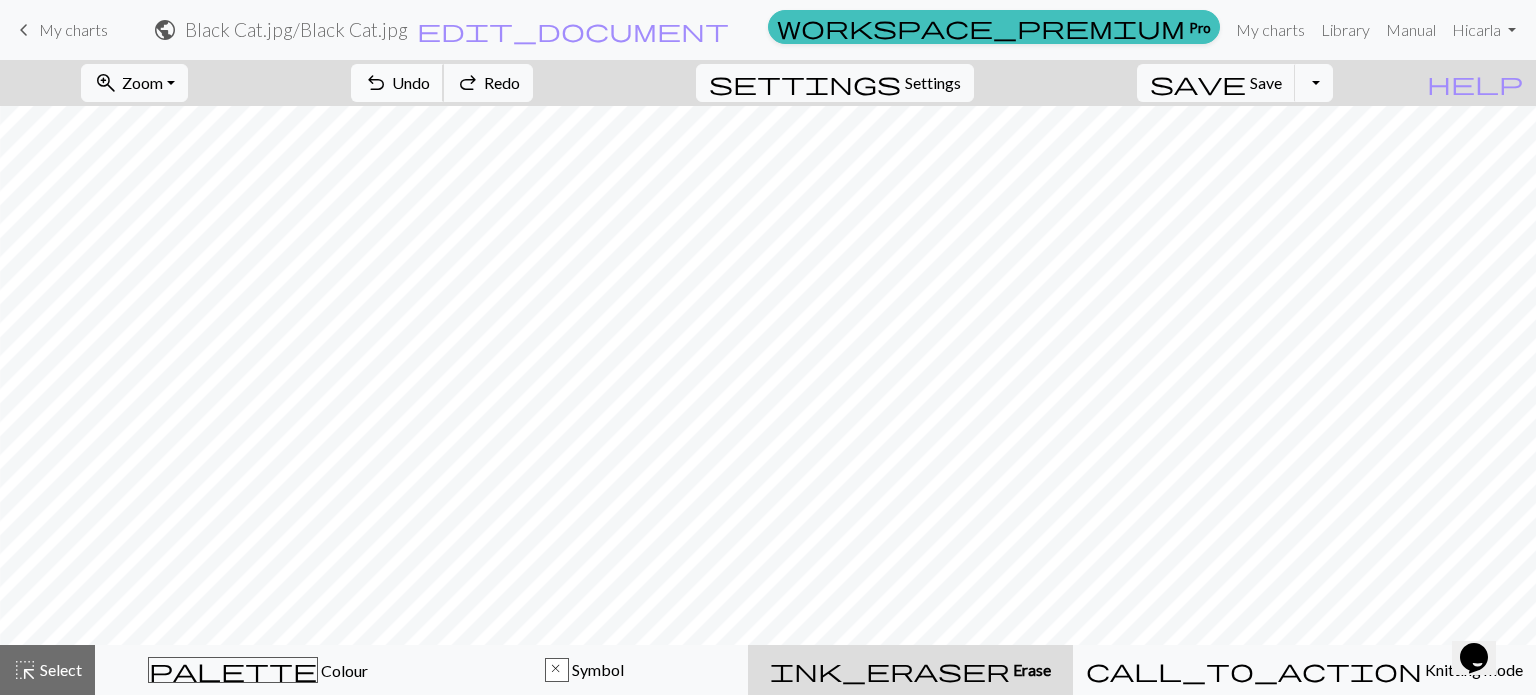 click on "Undo" at bounding box center (411, 82) 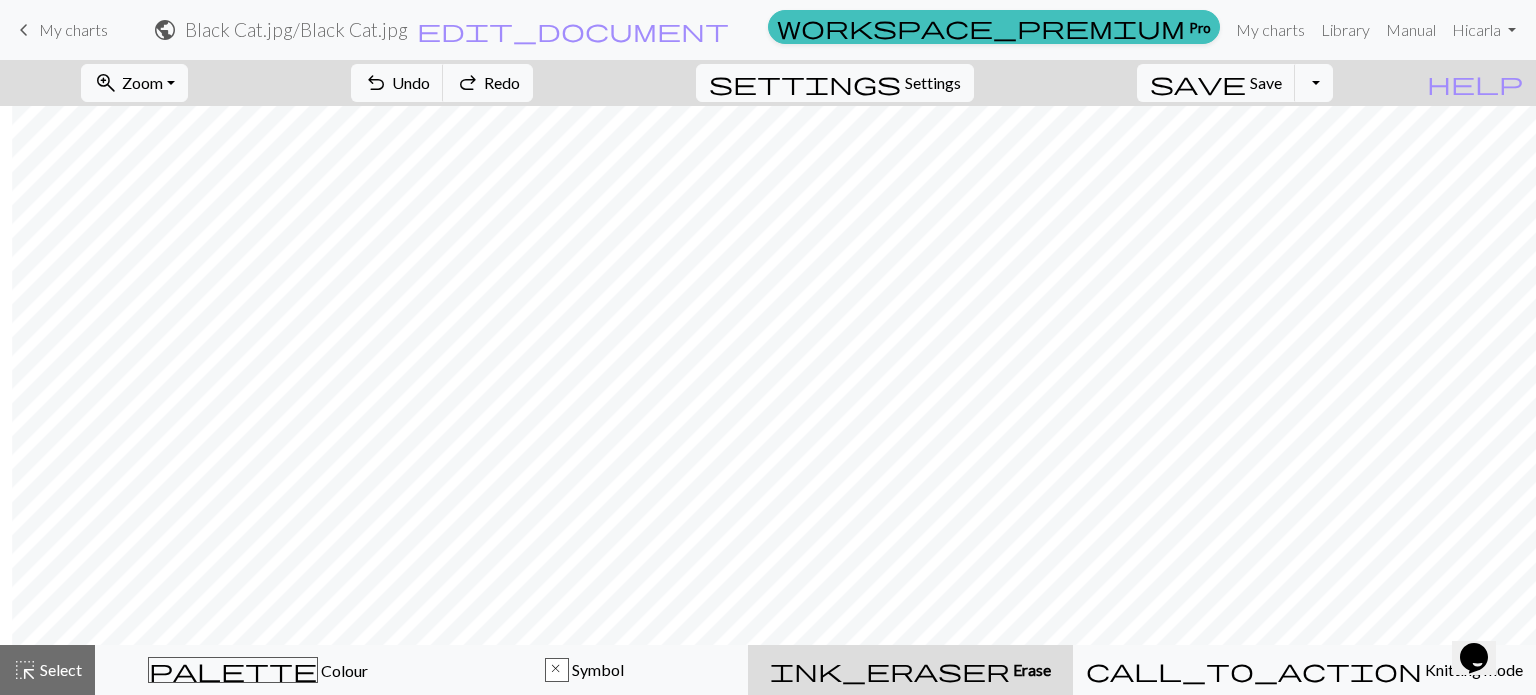 scroll, scrollTop: 5300, scrollLeft: 4043, axis: both 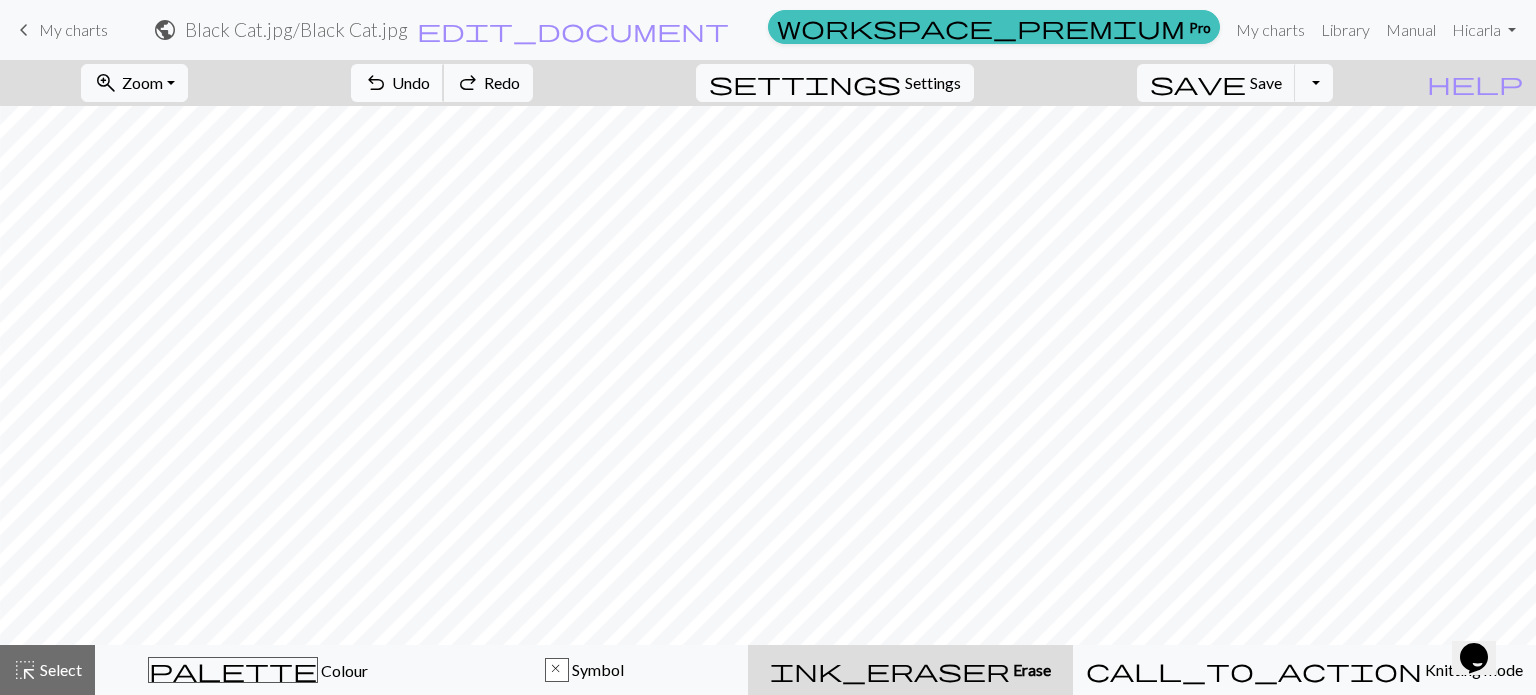 click on "Undo" at bounding box center (411, 82) 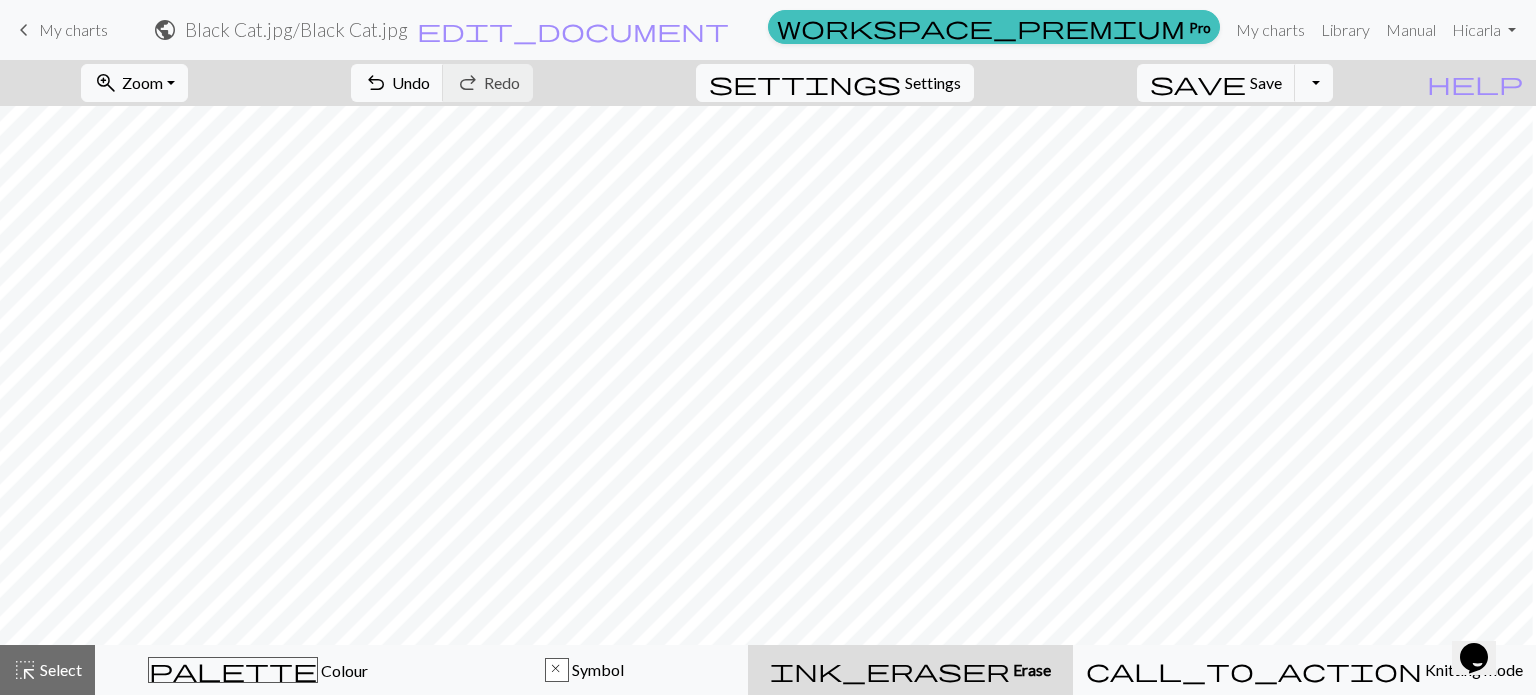 scroll, scrollTop: 5300, scrollLeft: 4355, axis: both 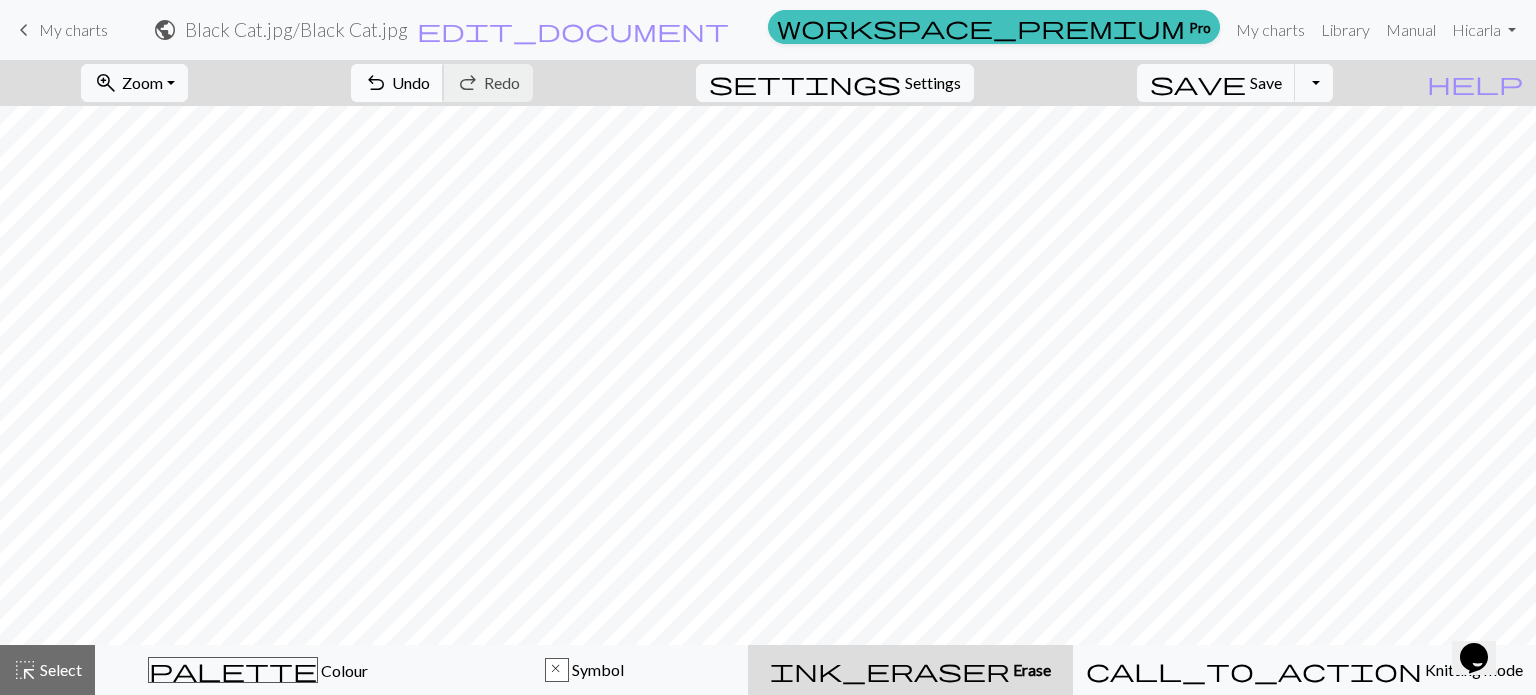 click on "undo" at bounding box center [376, 83] 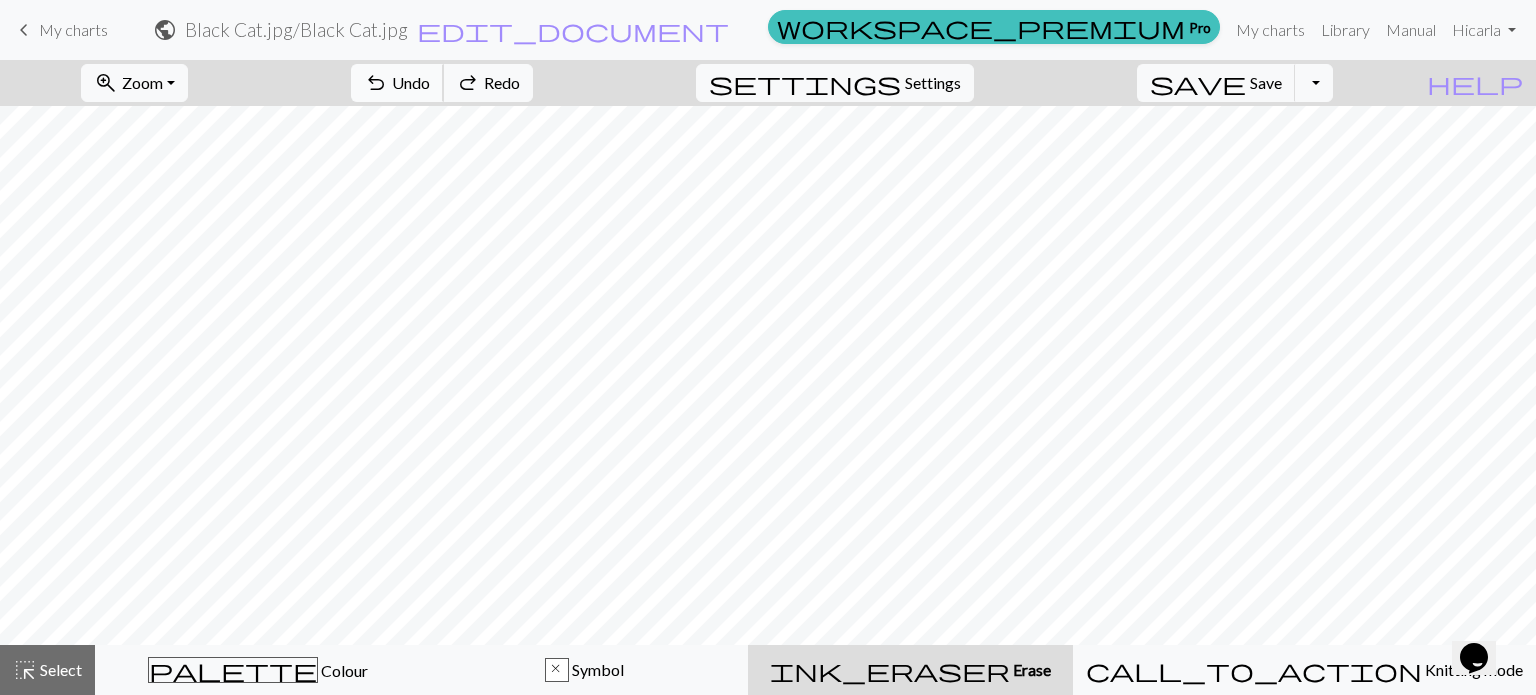 click on "undo" at bounding box center (376, 83) 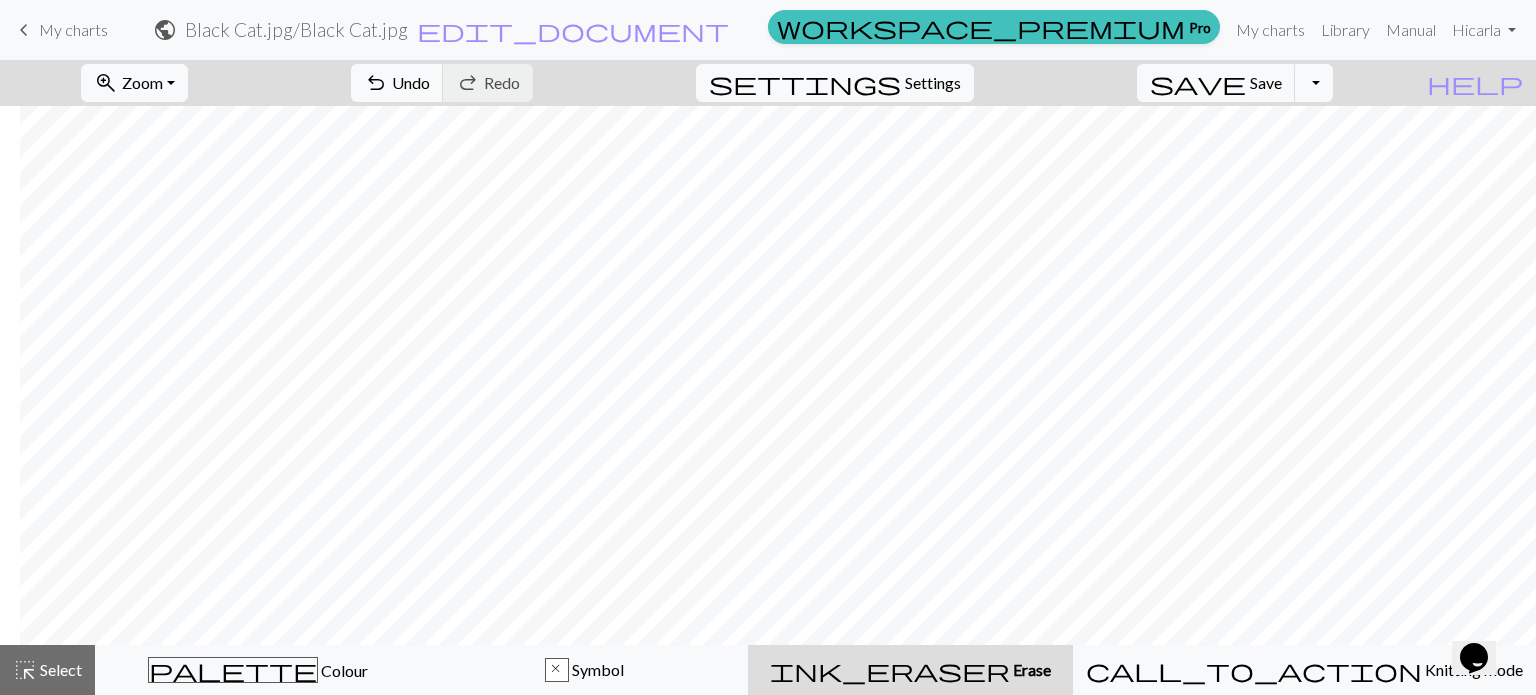 scroll, scrollTop: 5300, scrollLeft: 628, axis: both 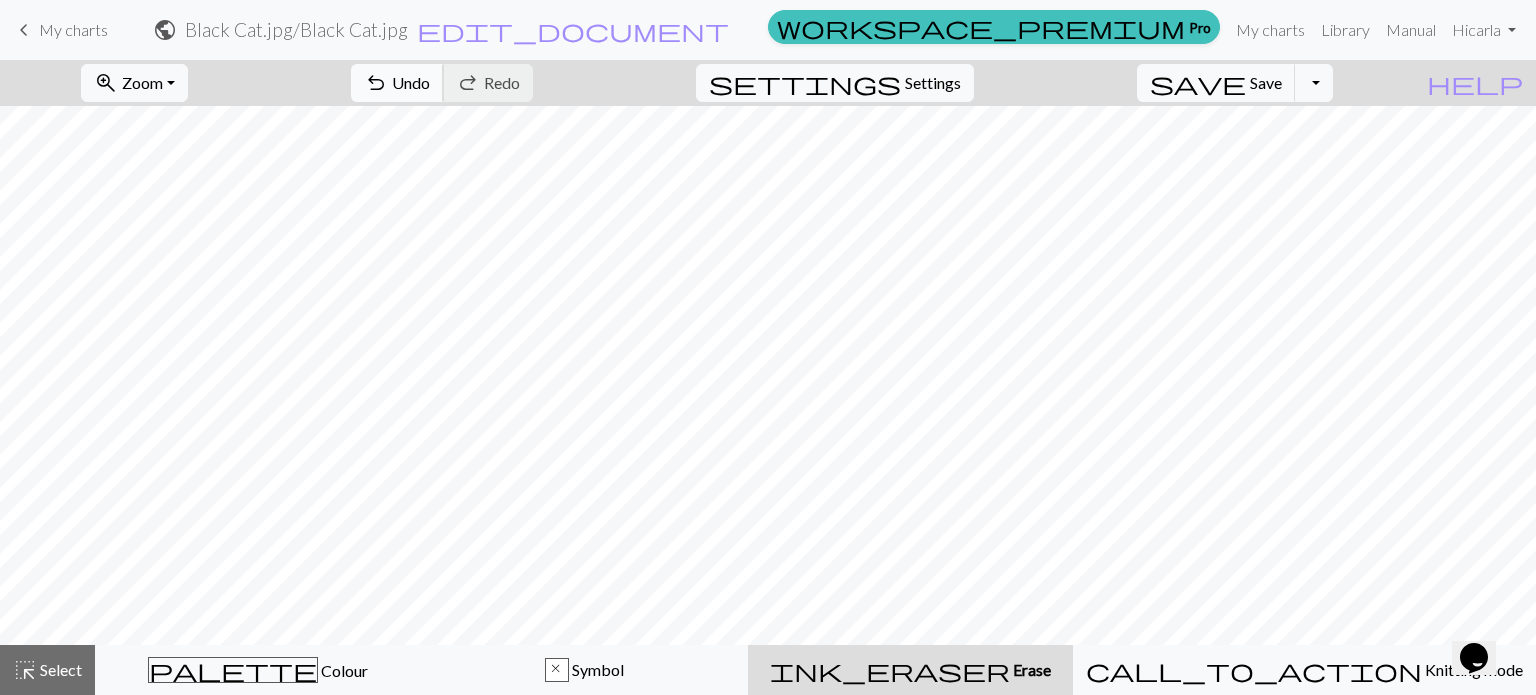 click on "Undo" at bounding box center (411, 82) 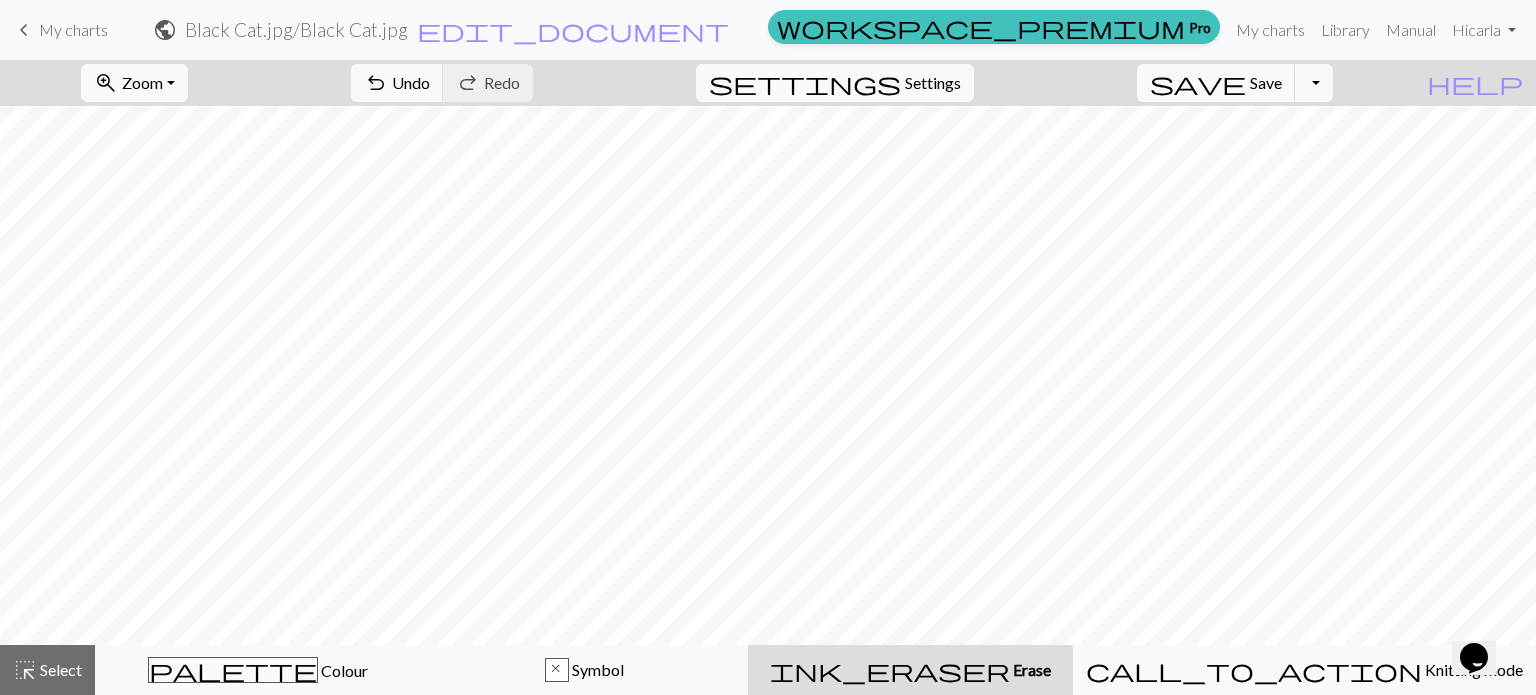 scroll, scrollTop: 5100, scrollLeft: 2035, axis: both 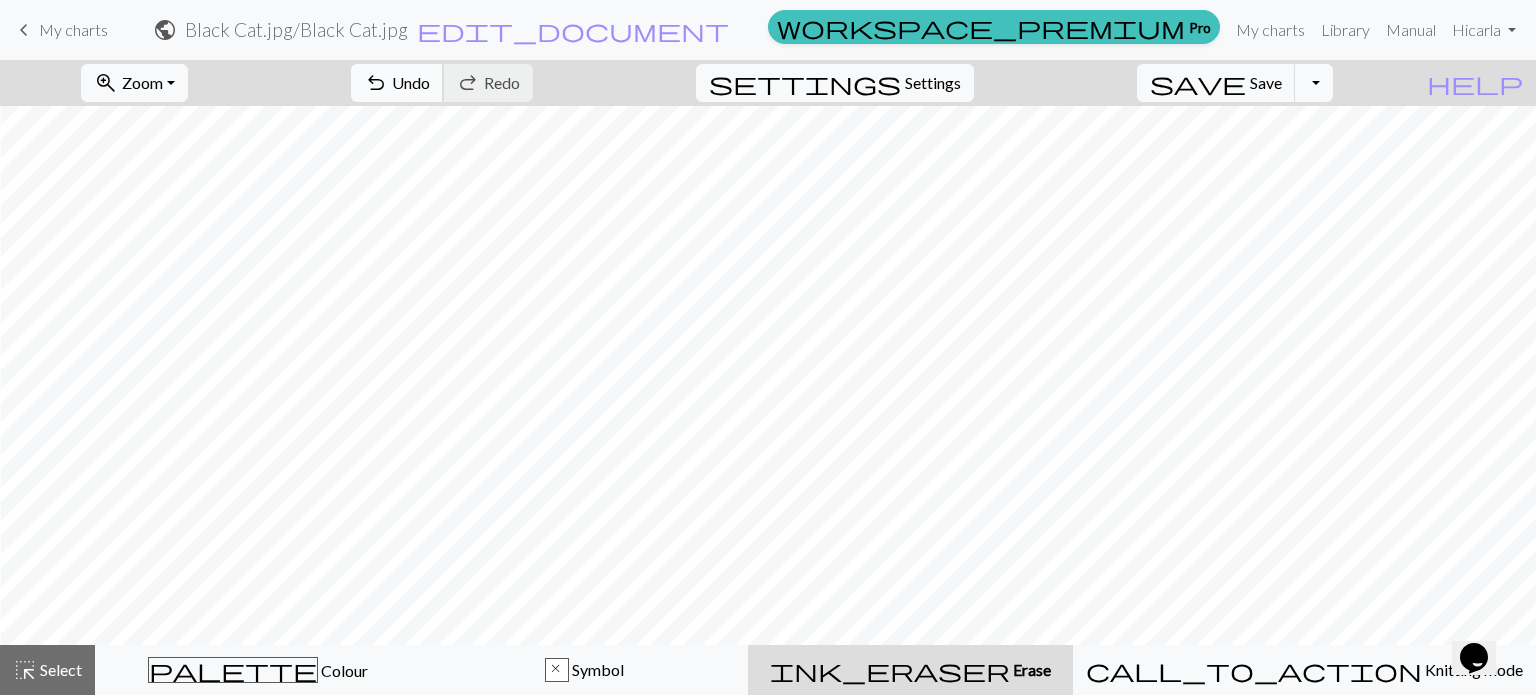 click on "Undo" at bounding box center (411, 82) 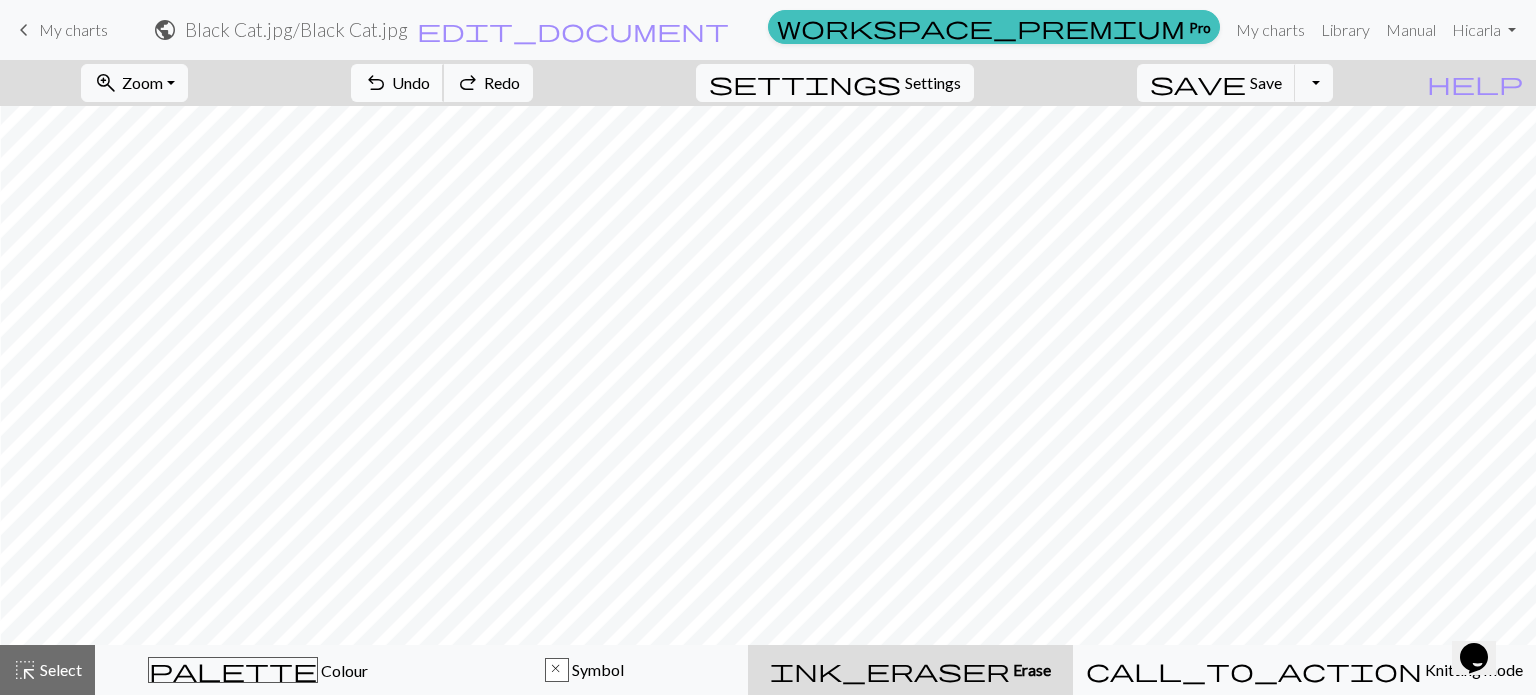 click on "Undo" at bounding box center [411, 82] 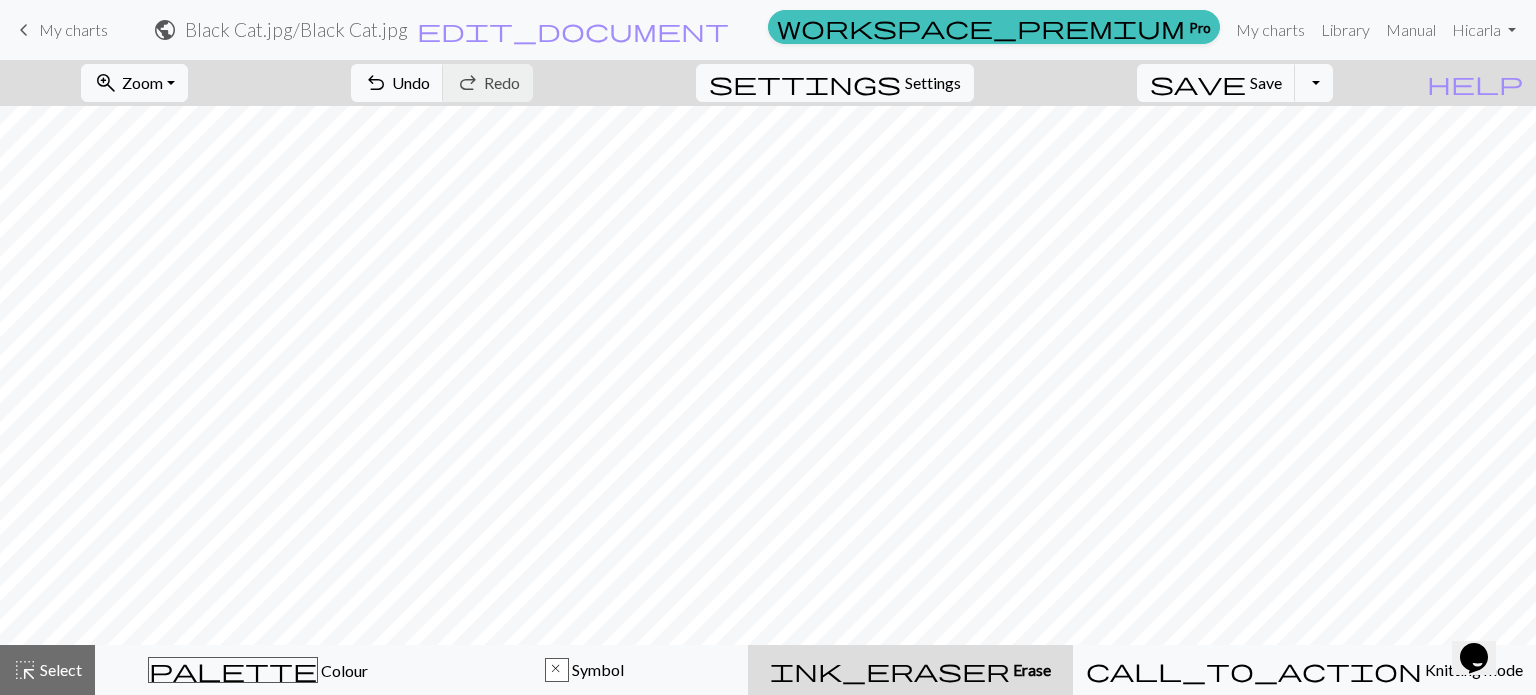 scroll, scrollTop: 5100, scrollLeft: 225, axis: both 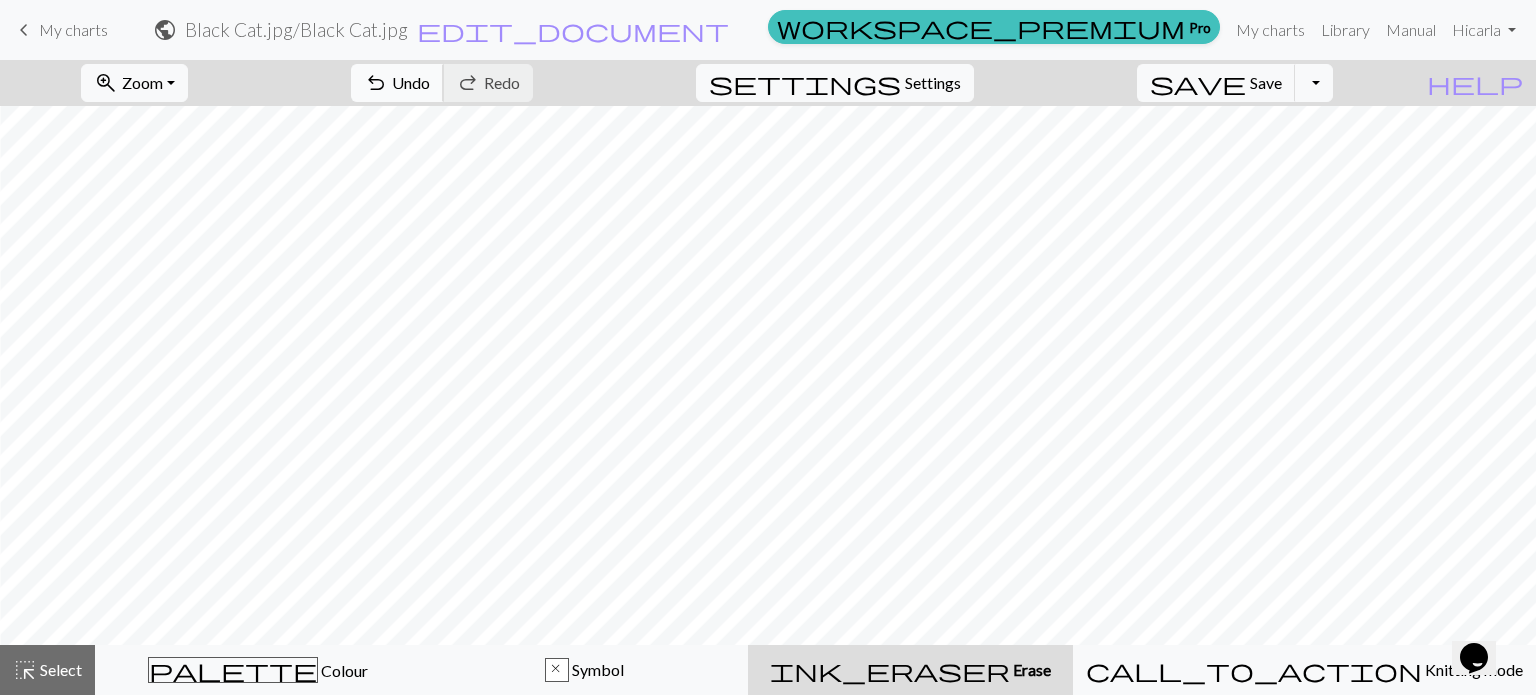 click on "undo" at bounding box center [376, 83] 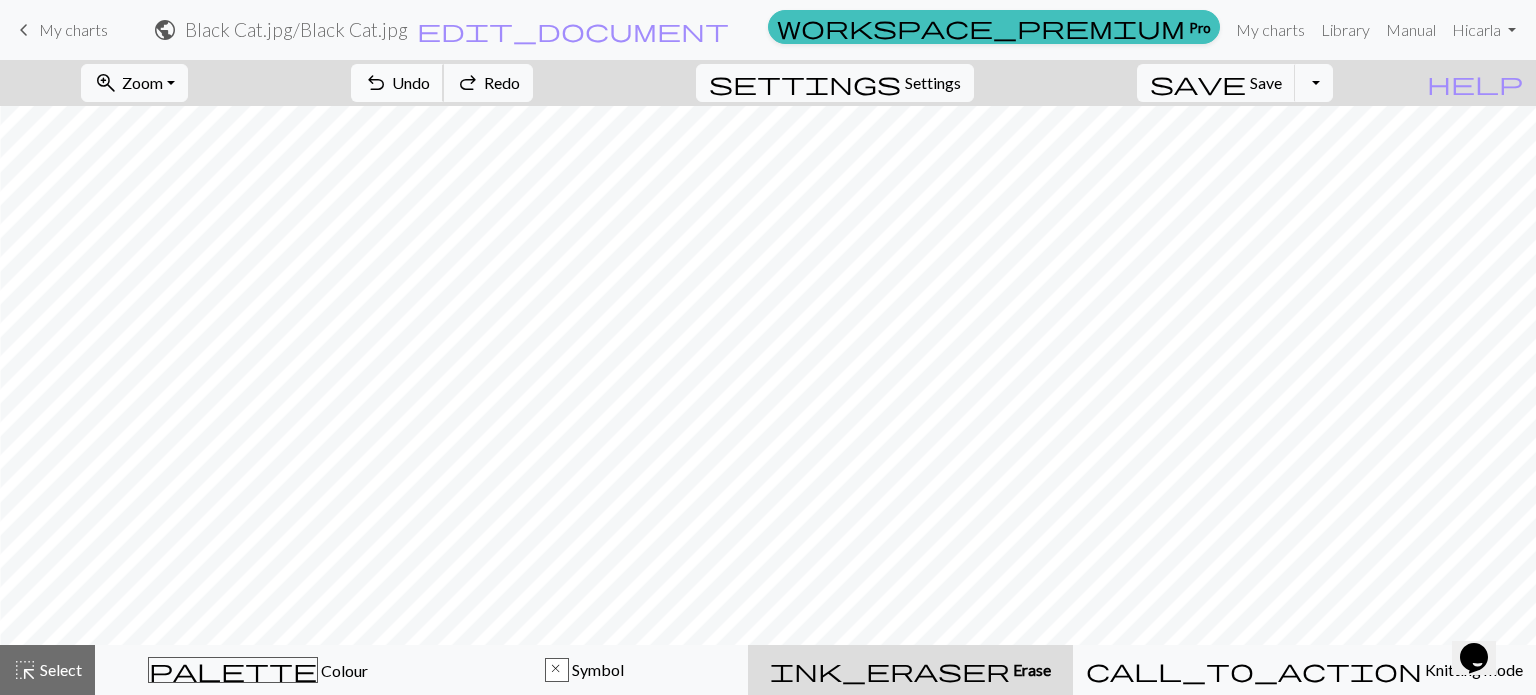 click on "undo" at bounding box center [376, 83] 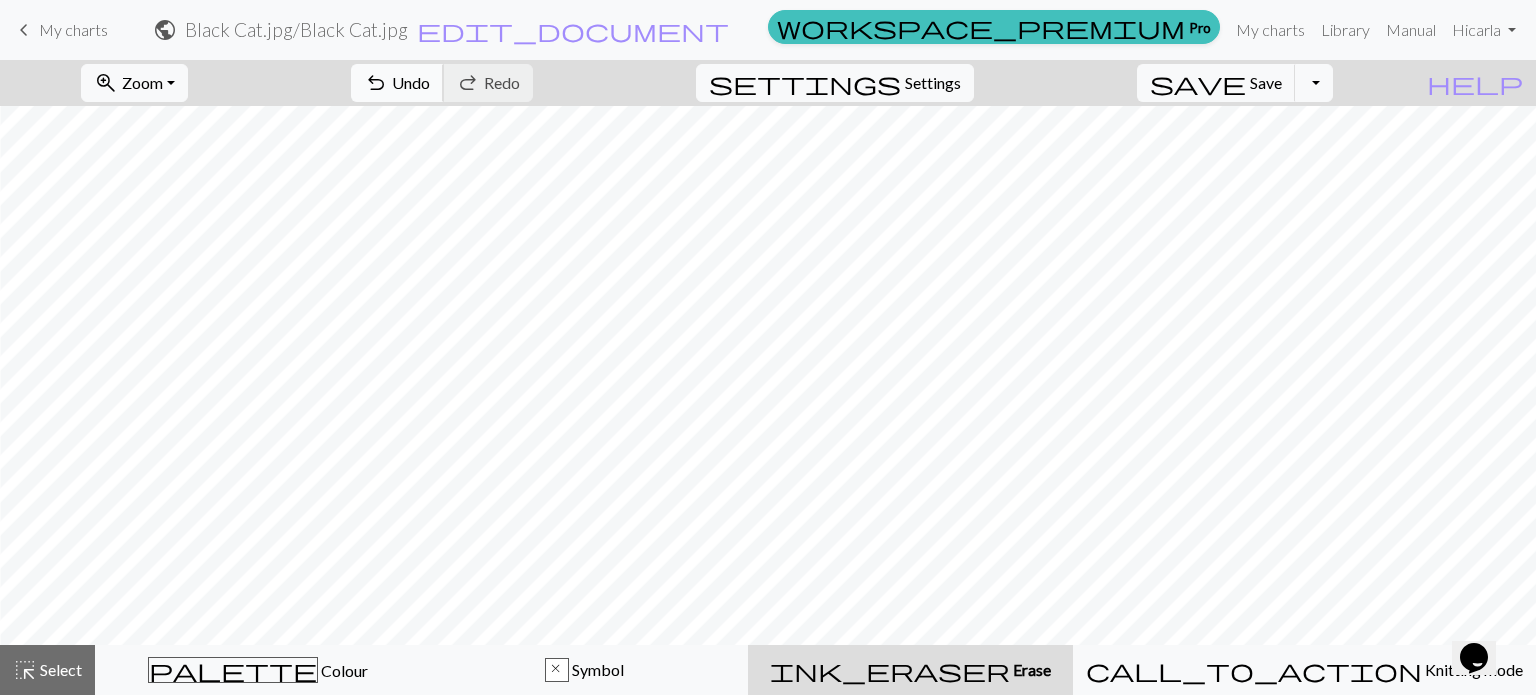 click on "undo Undo Undo" at bounding box center (397, 83) 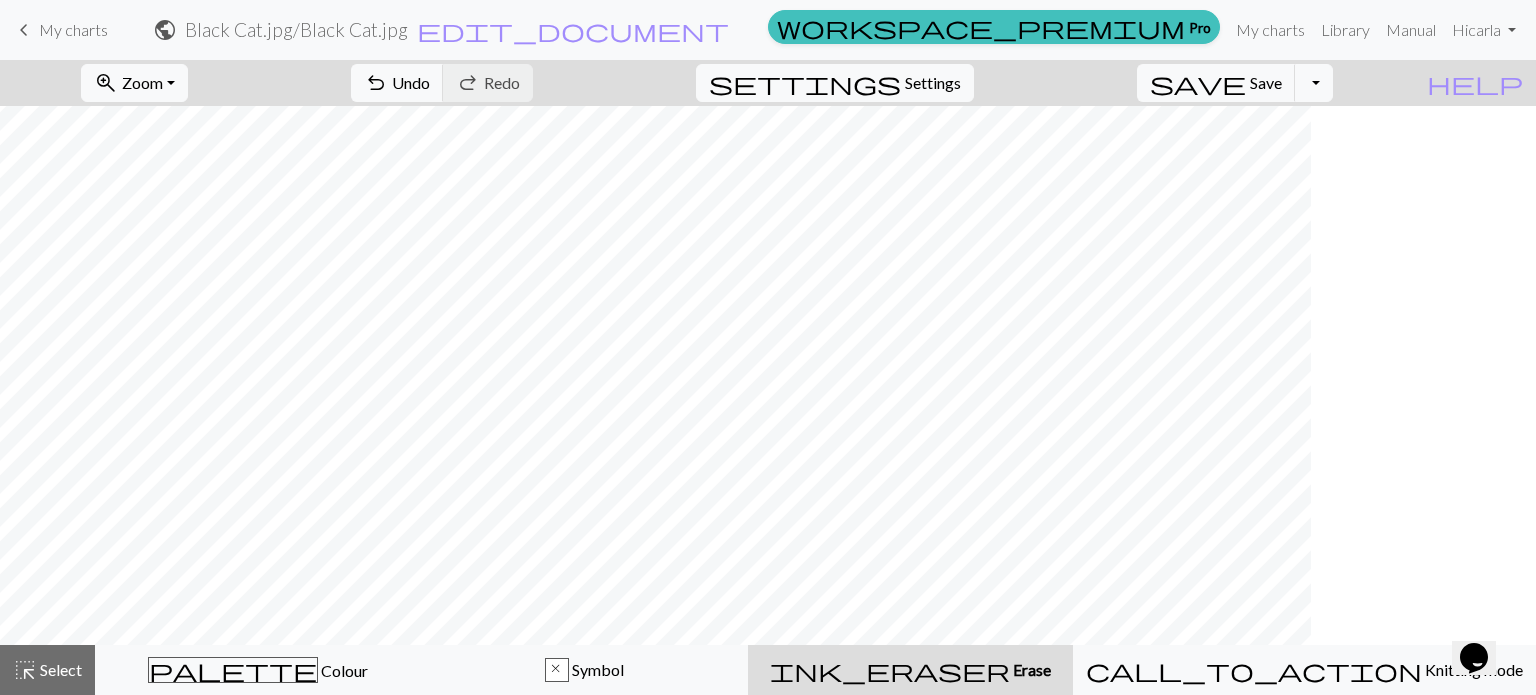 scroll, scrollTop: 5100, scrollLeft: 0, axis: vertical 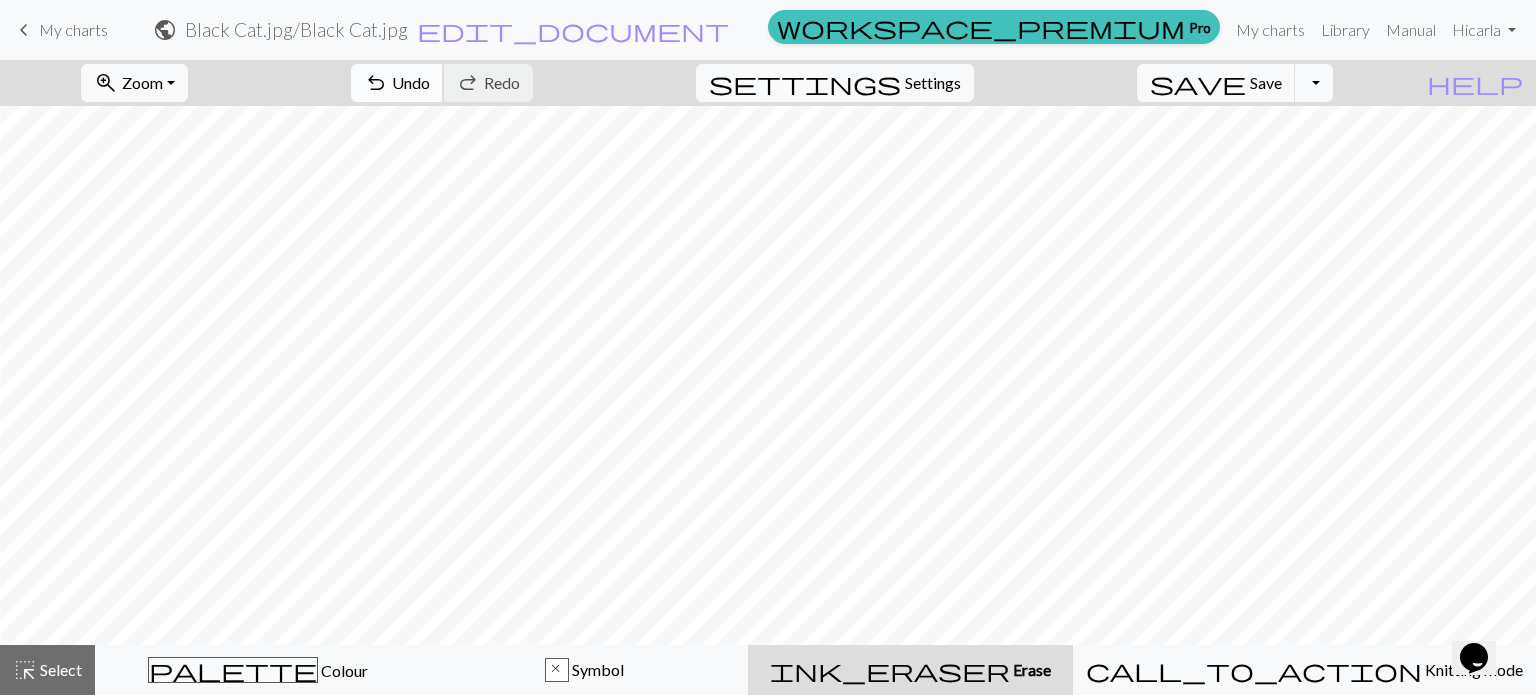click on "undo" at bounding box center [376, 83] 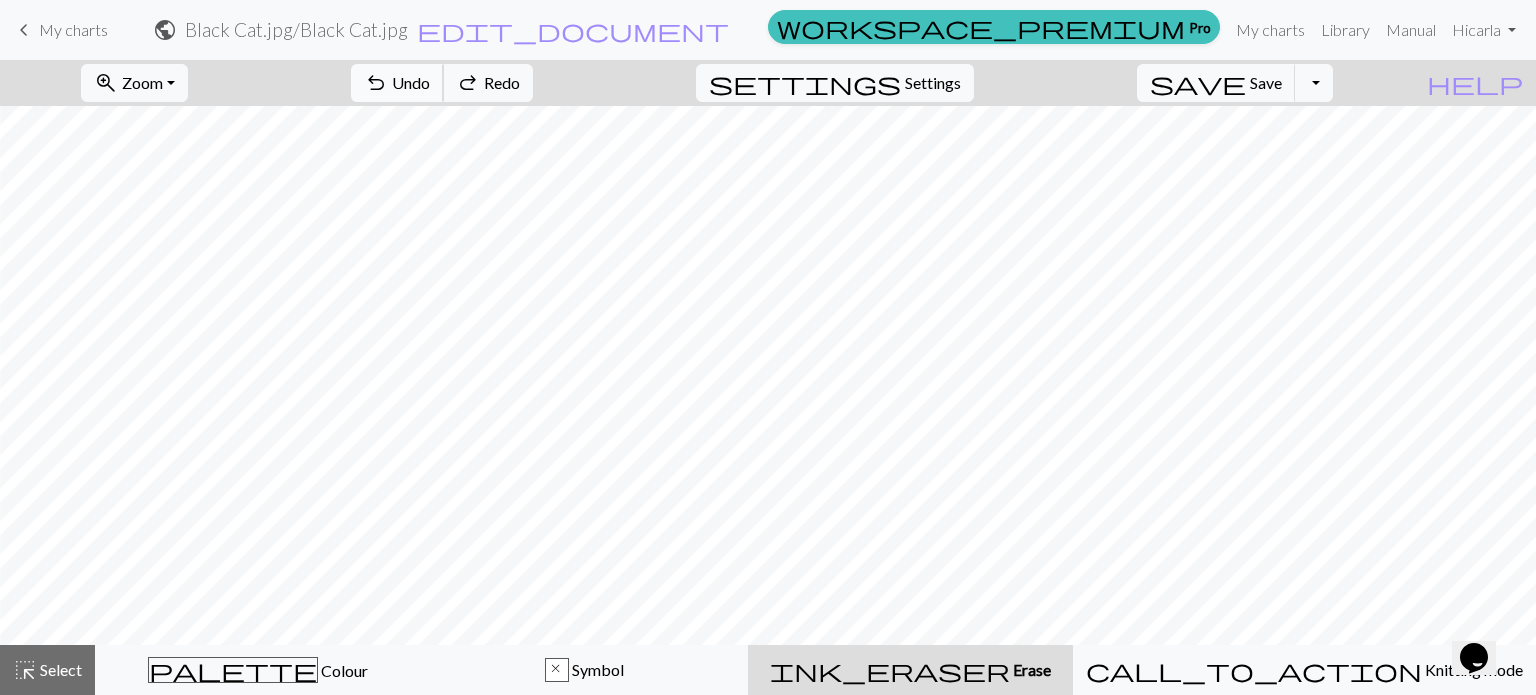 click on "undo" at bounding box center [376, 83] 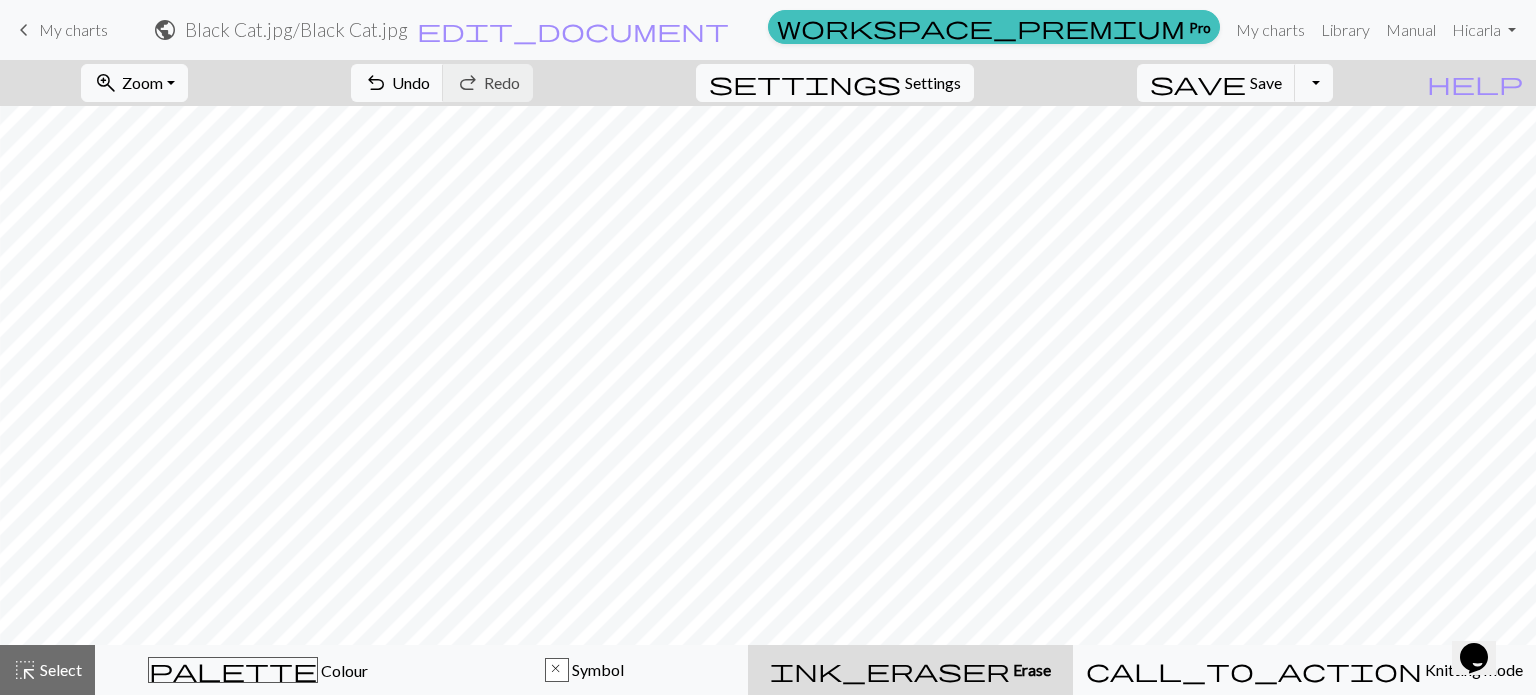 scroll, scrollTop: 5000, scrollLeft: 2142, axis: both 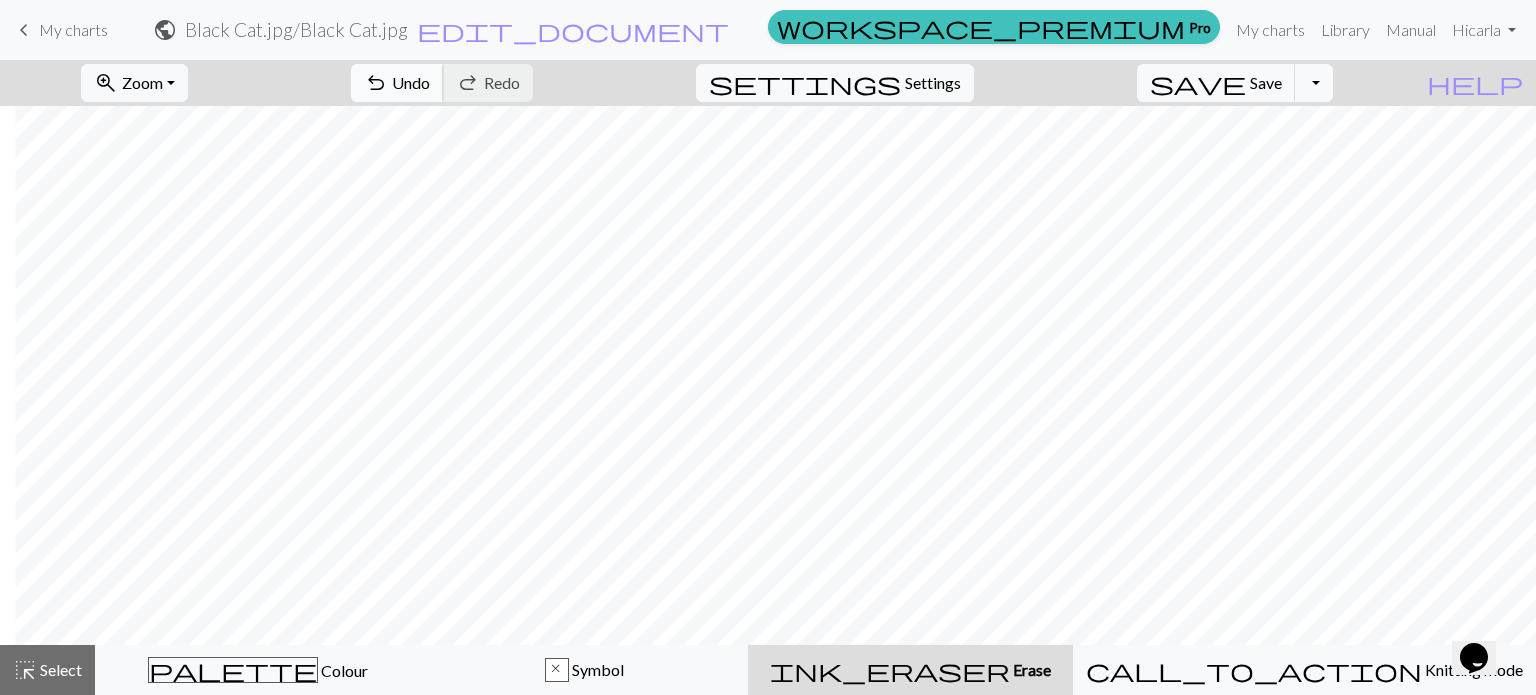 click on "Undo" at bounding box center (411, 82) 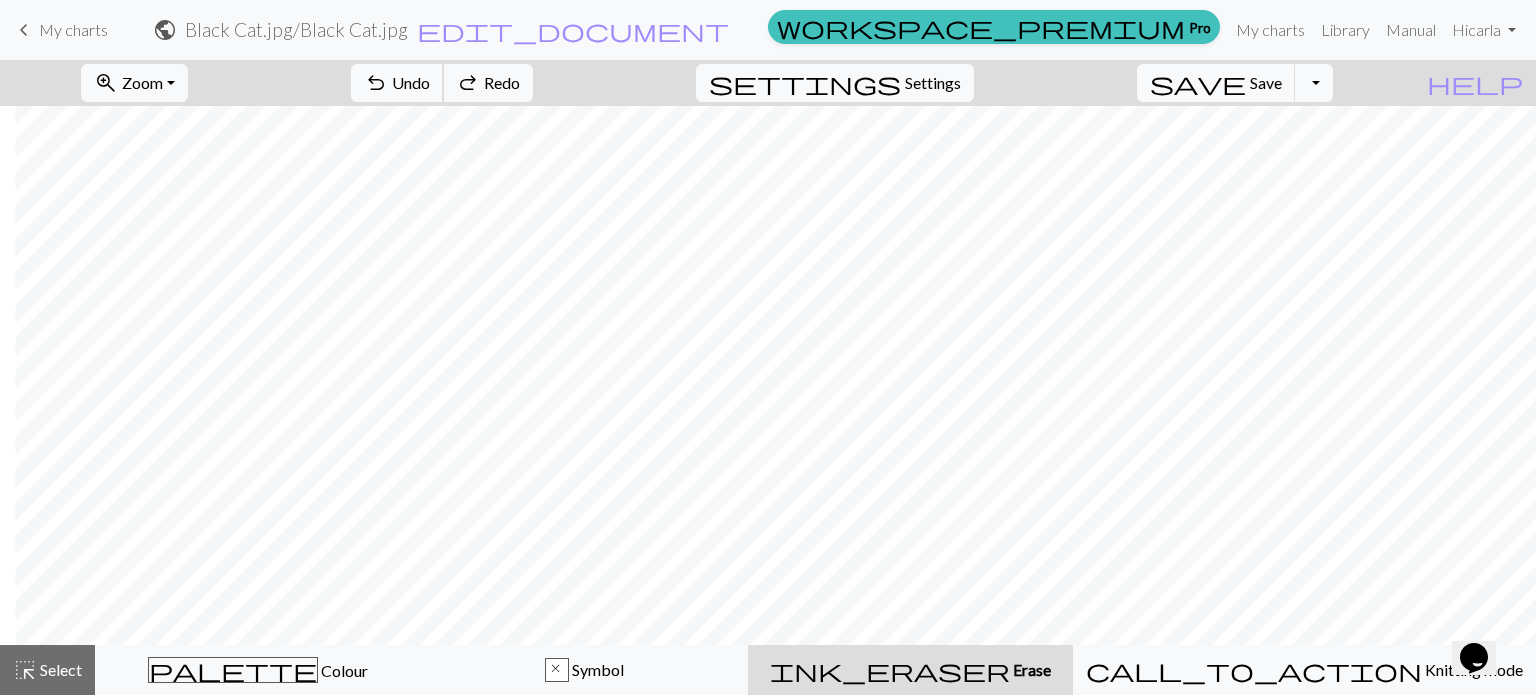 click on "Undo" at bounding box center (411, 82) 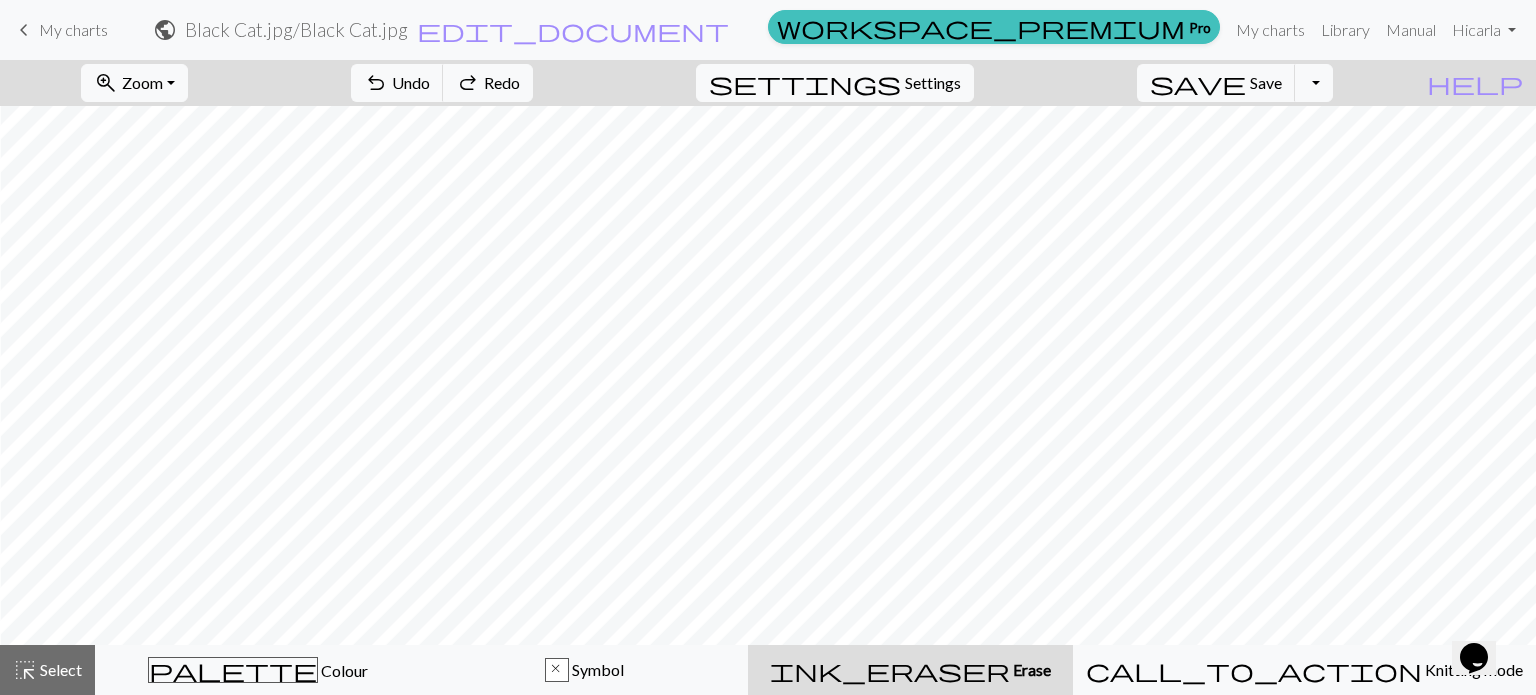 scroll, scrollTop: 5000, scrollLeft: 5173, axis: both 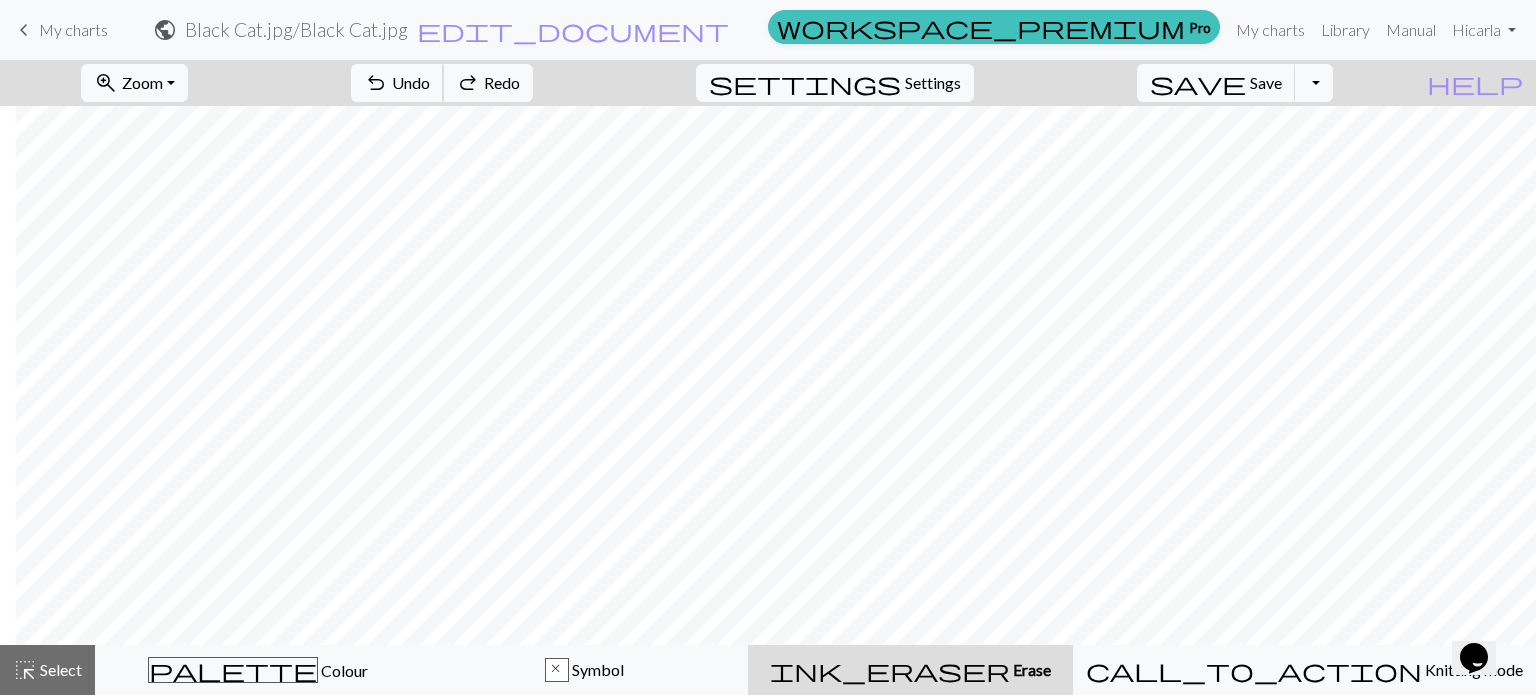 click on "Undo" at bounding box center [411, 82] 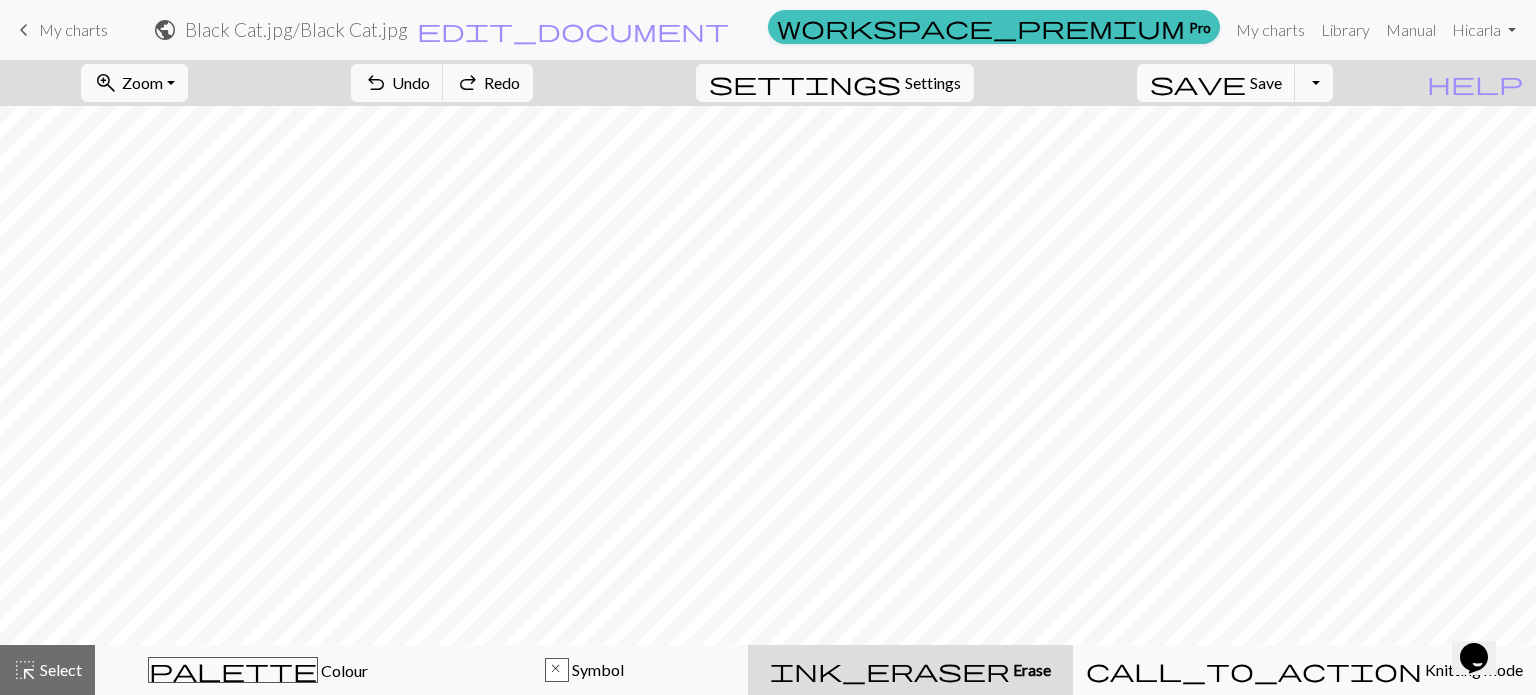 scroll, scrollTop: 5000, scrollLeft: 4868, axis: both 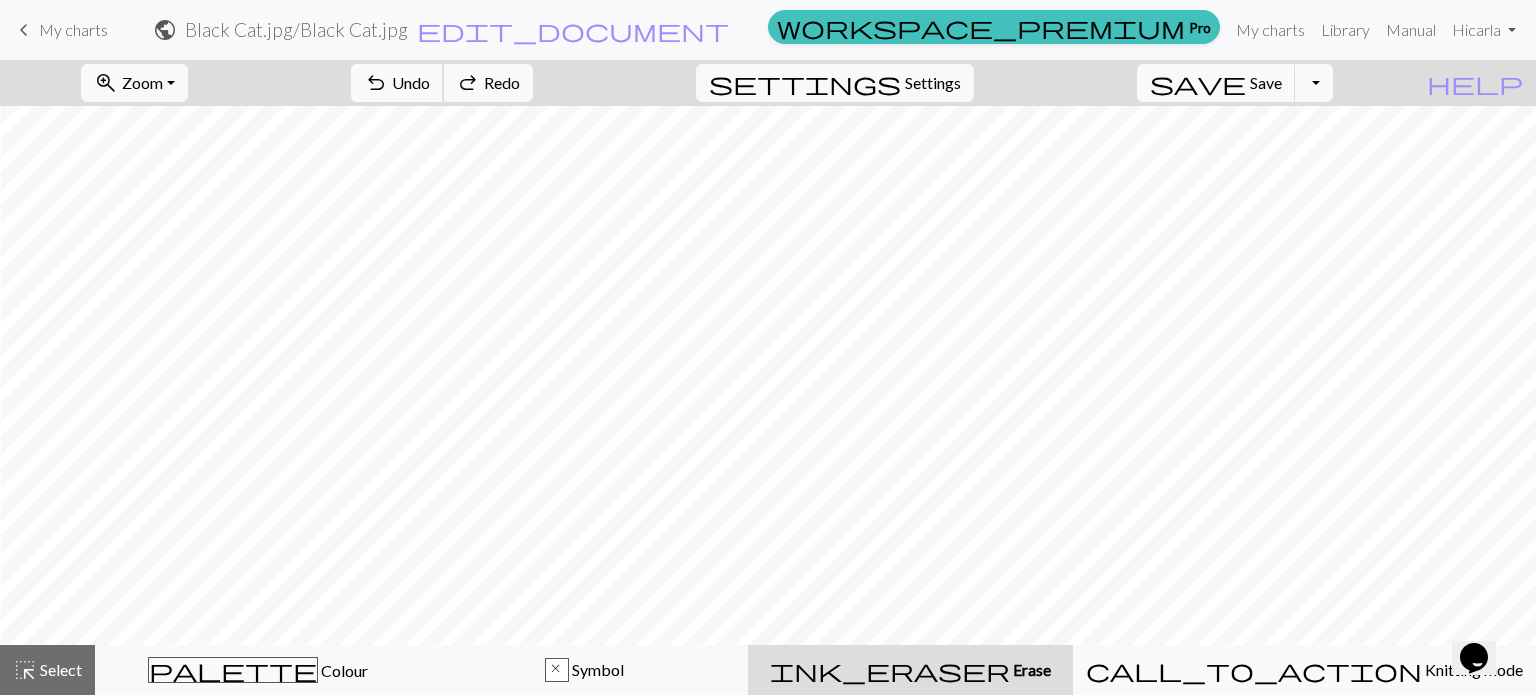 click on "undo" at bounding box center (376, 83) 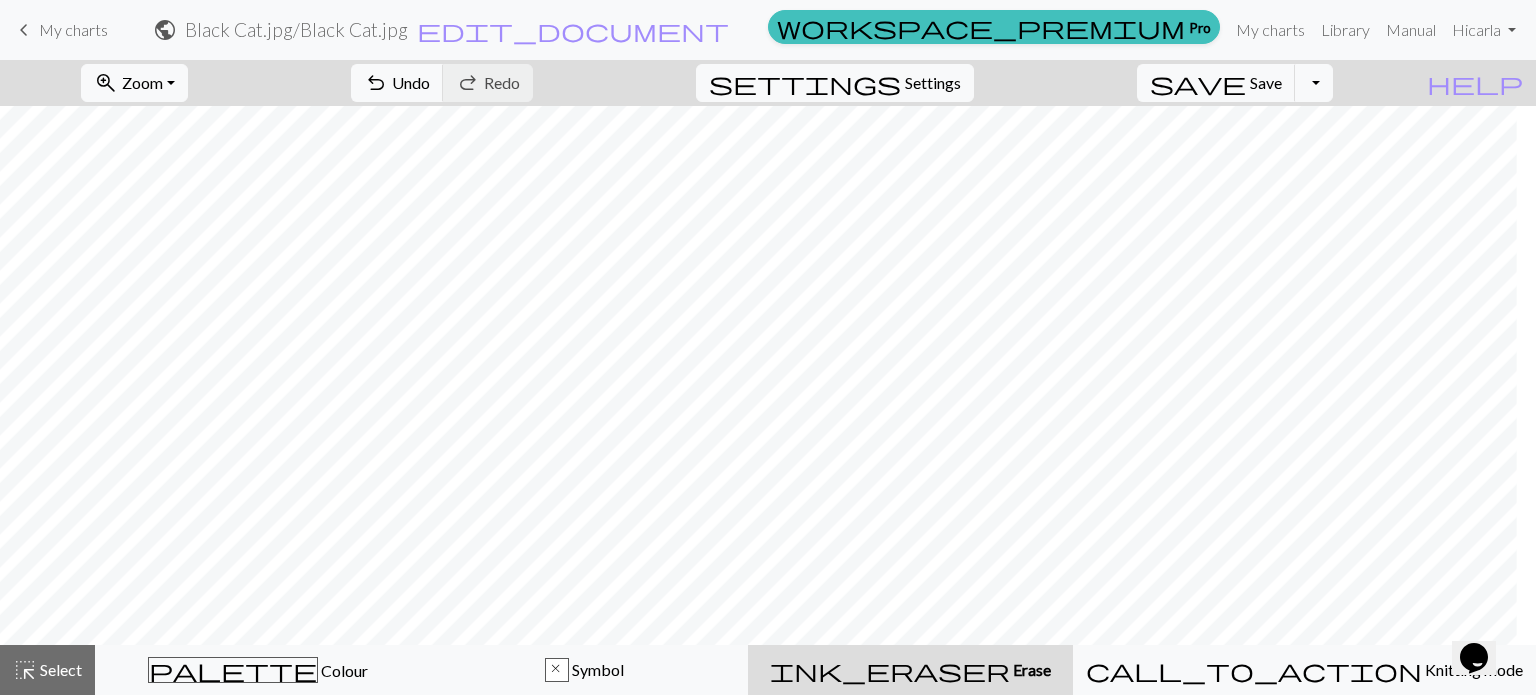 scroll, scrollTop: 5000, scrollLeft: 5196, axis: both 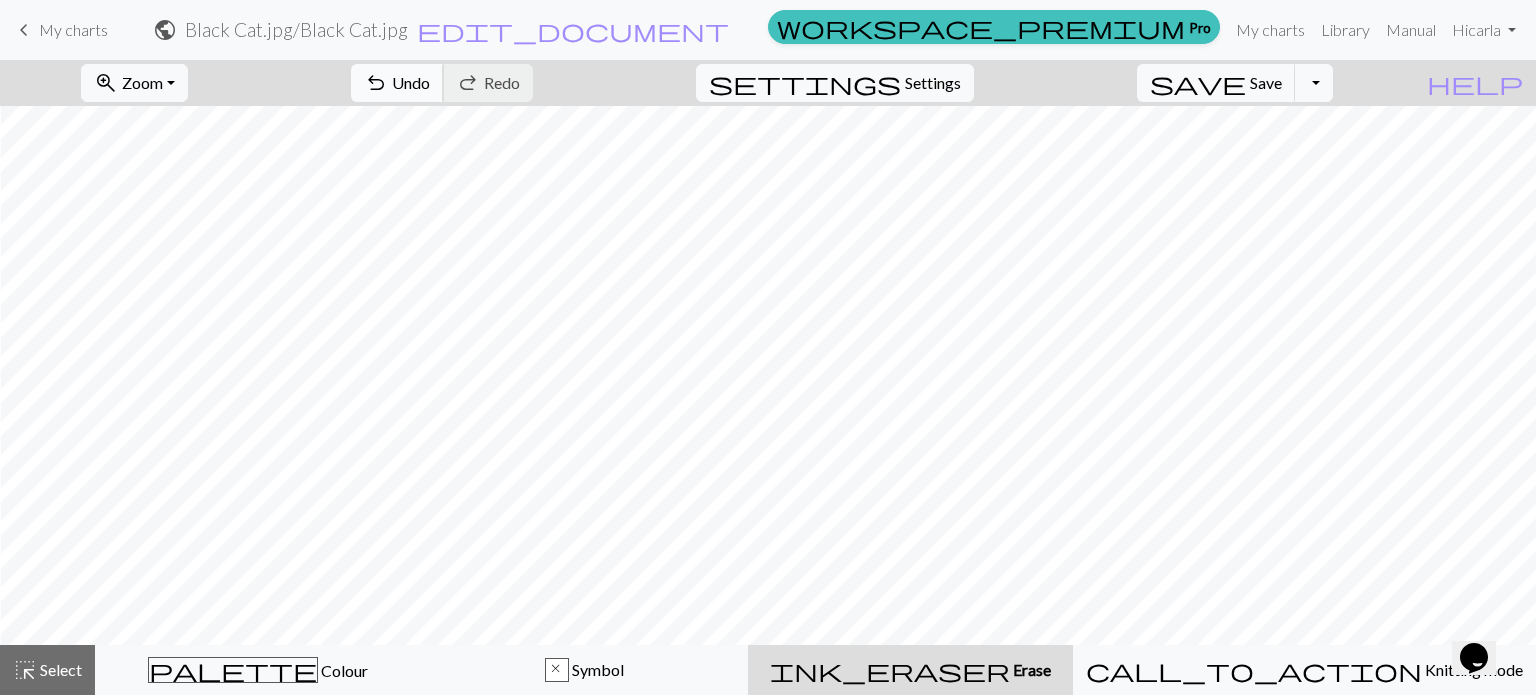 click on "undo" at bounding box center (376, 83) 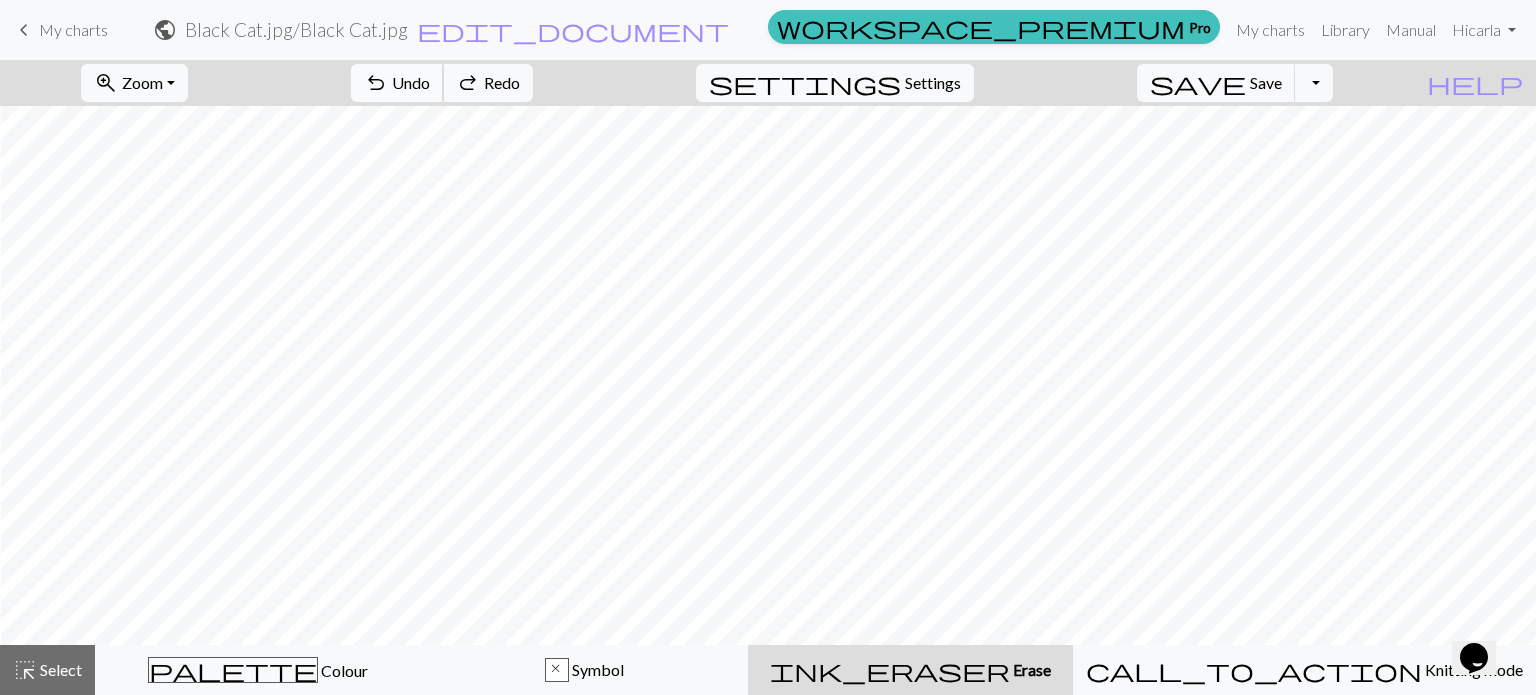 click on "undo" at bounding box center (376, 83) 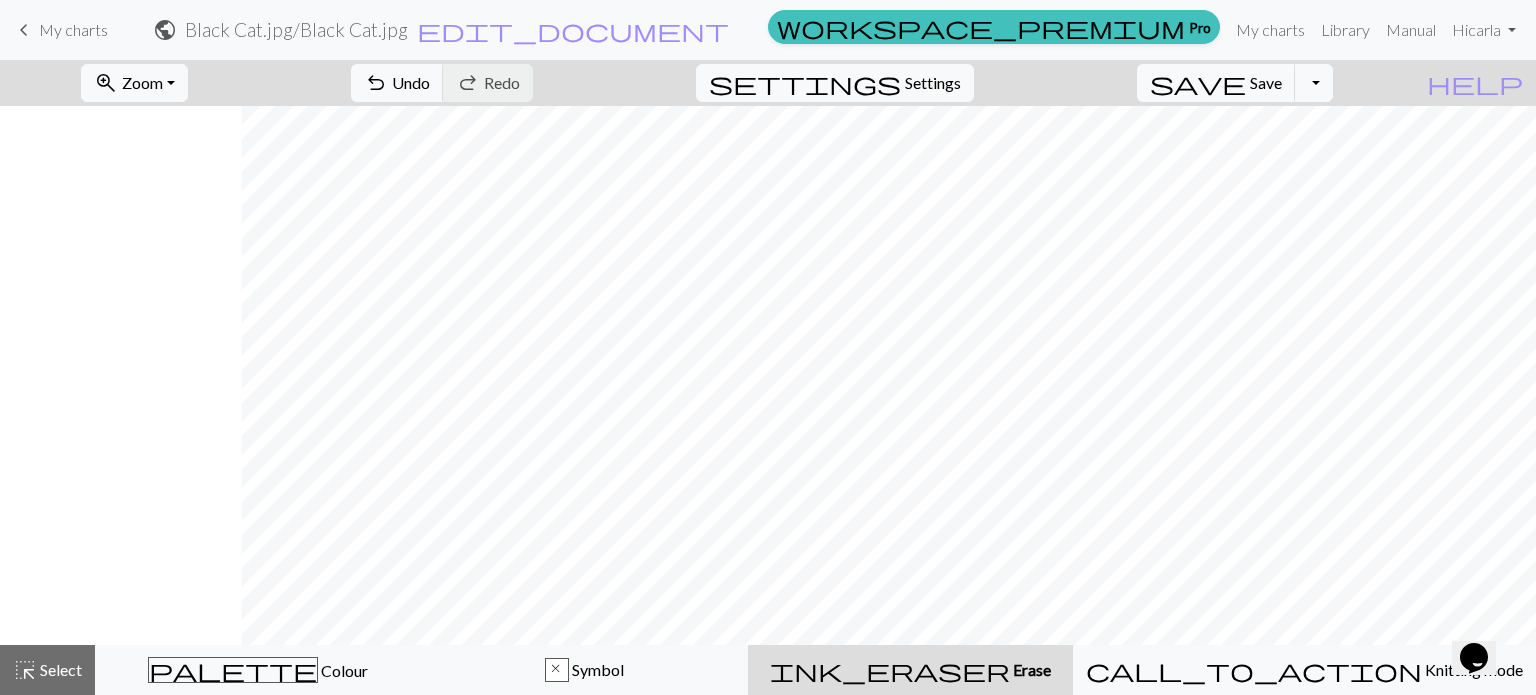 scroll, scrollTop: 5000, scrollLeft: 5809, axis: both 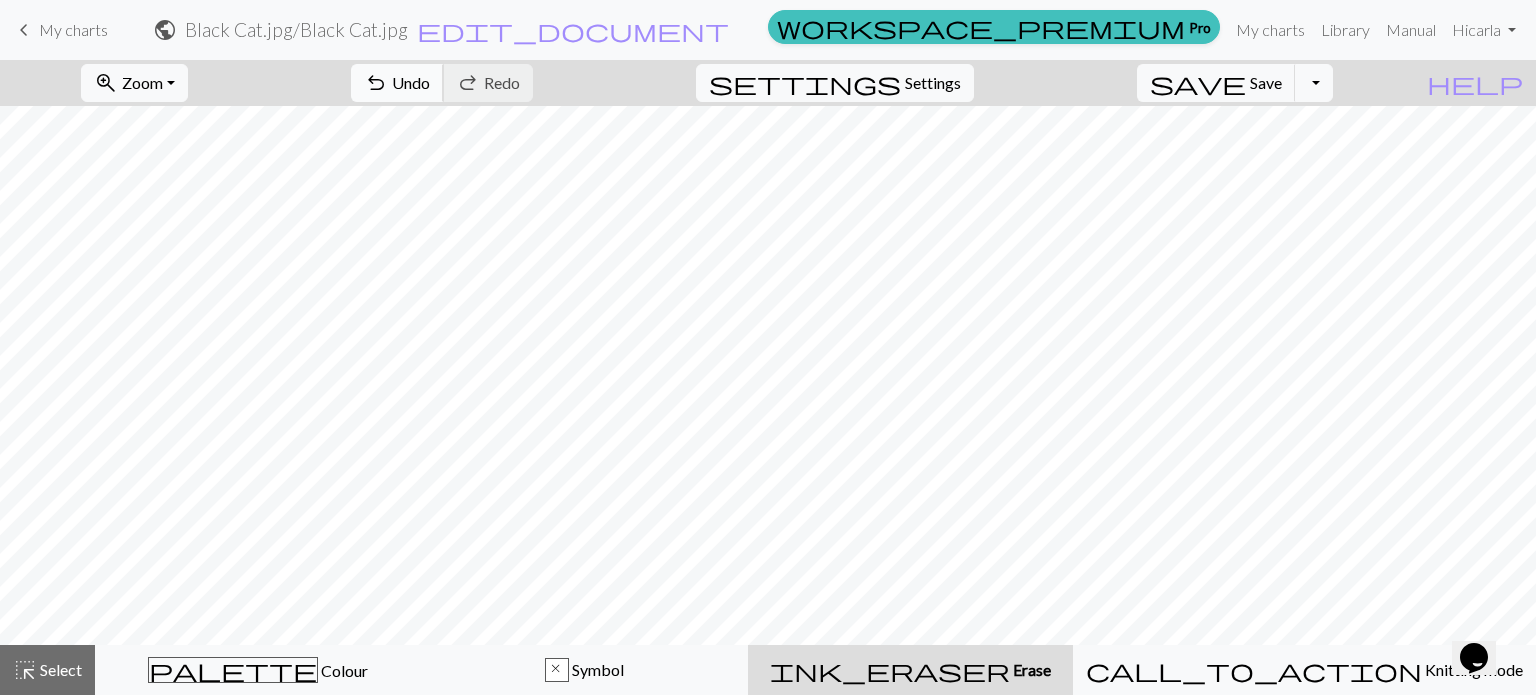 click on "Undo" at bounding box center (411, 82) 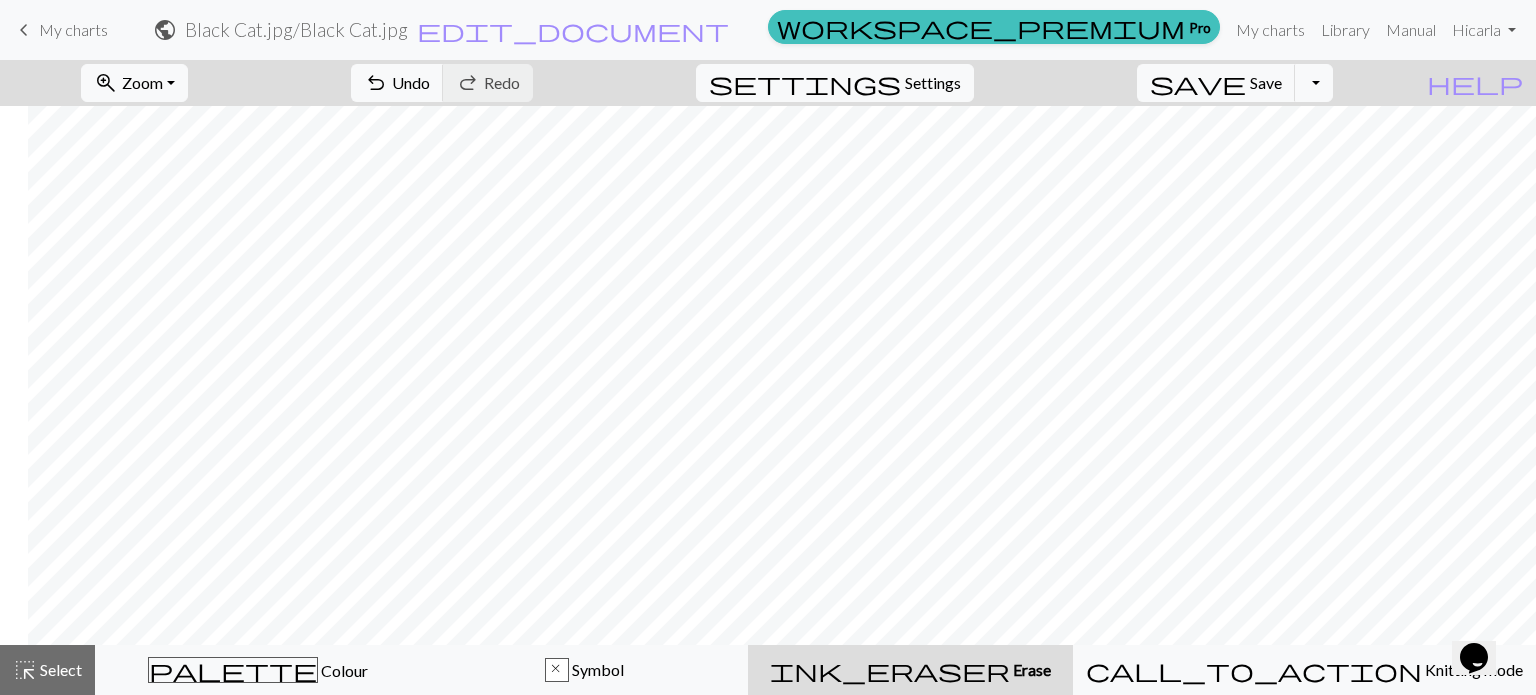 scroll, scrollTop: 5000, scrollLeft: 1932, axis: both 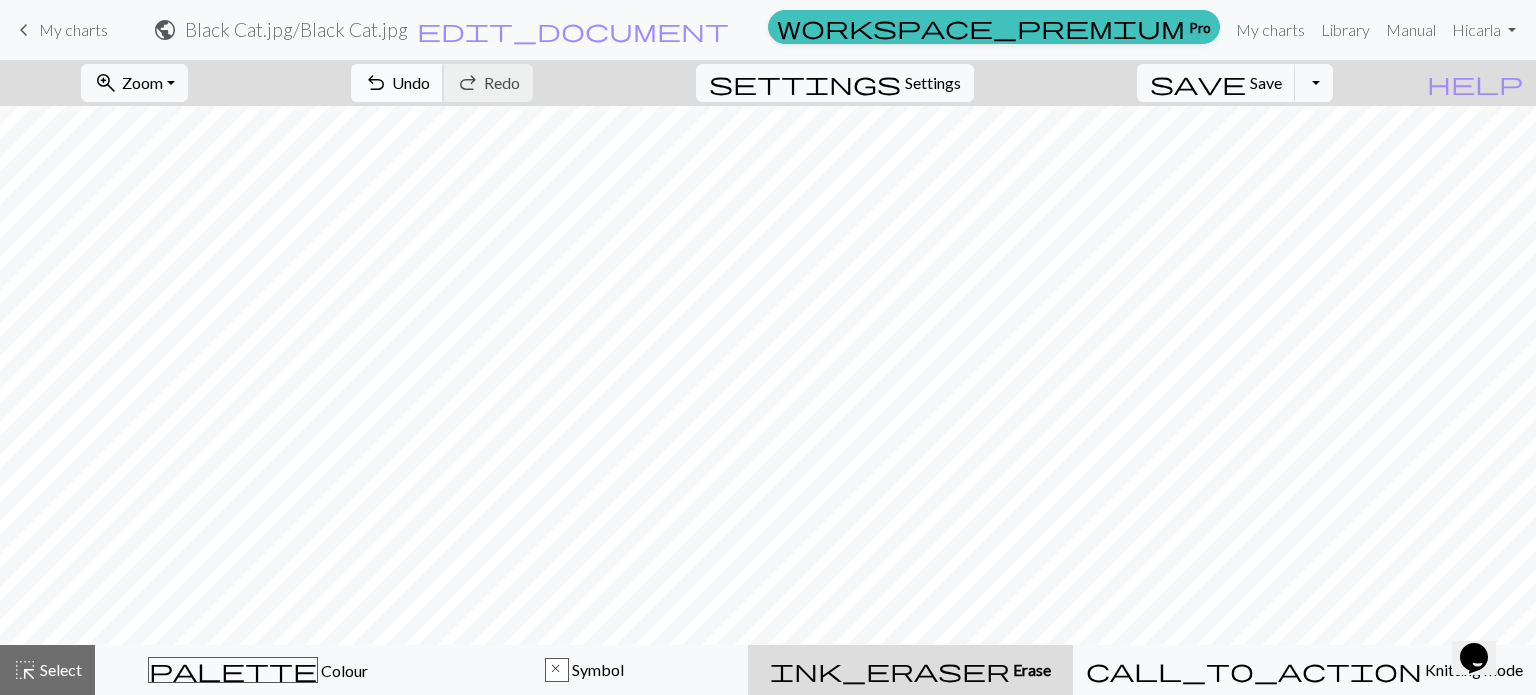 click on "Undo" at bounding box center [411, 82] 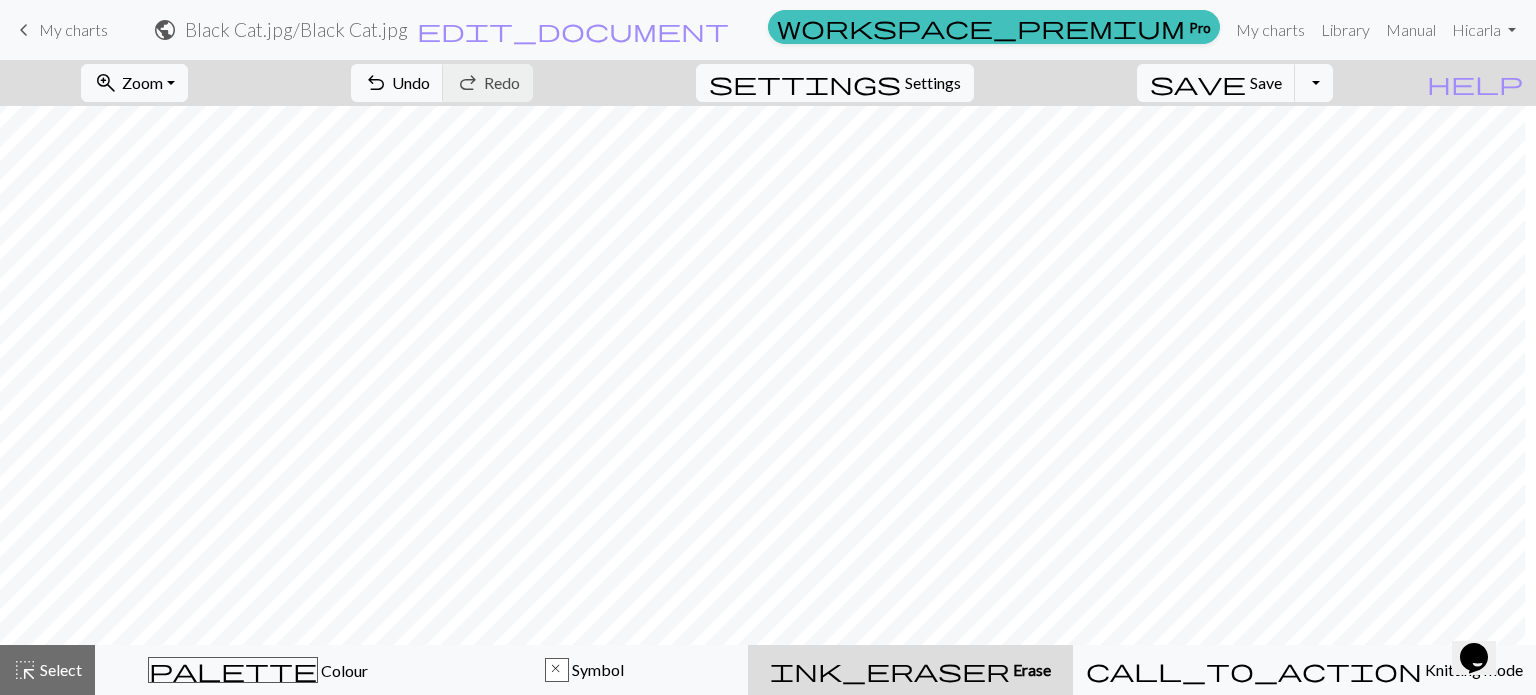 scroll, scrollTop: 5000, scrollLeft: 755, axis: both 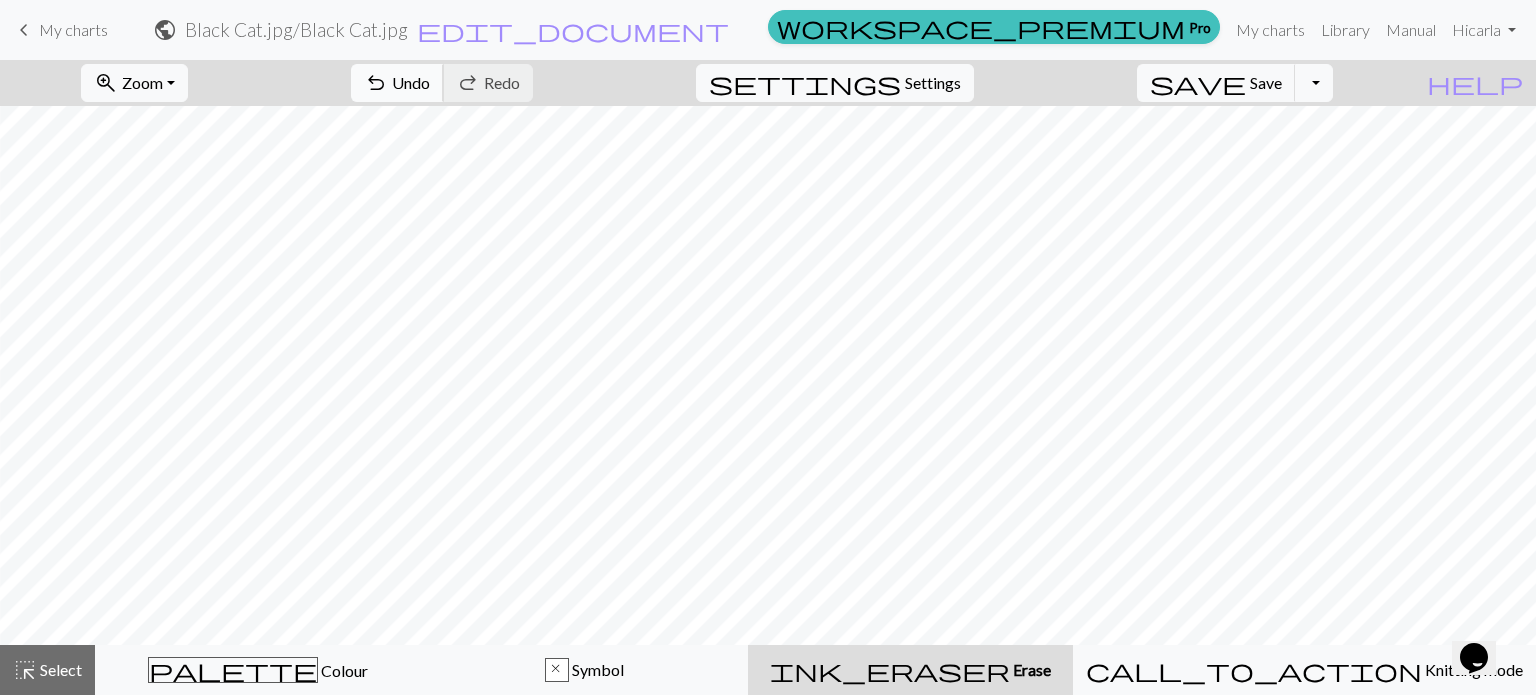 click on "undo Undo Undo" at bounding box center (397, 83) 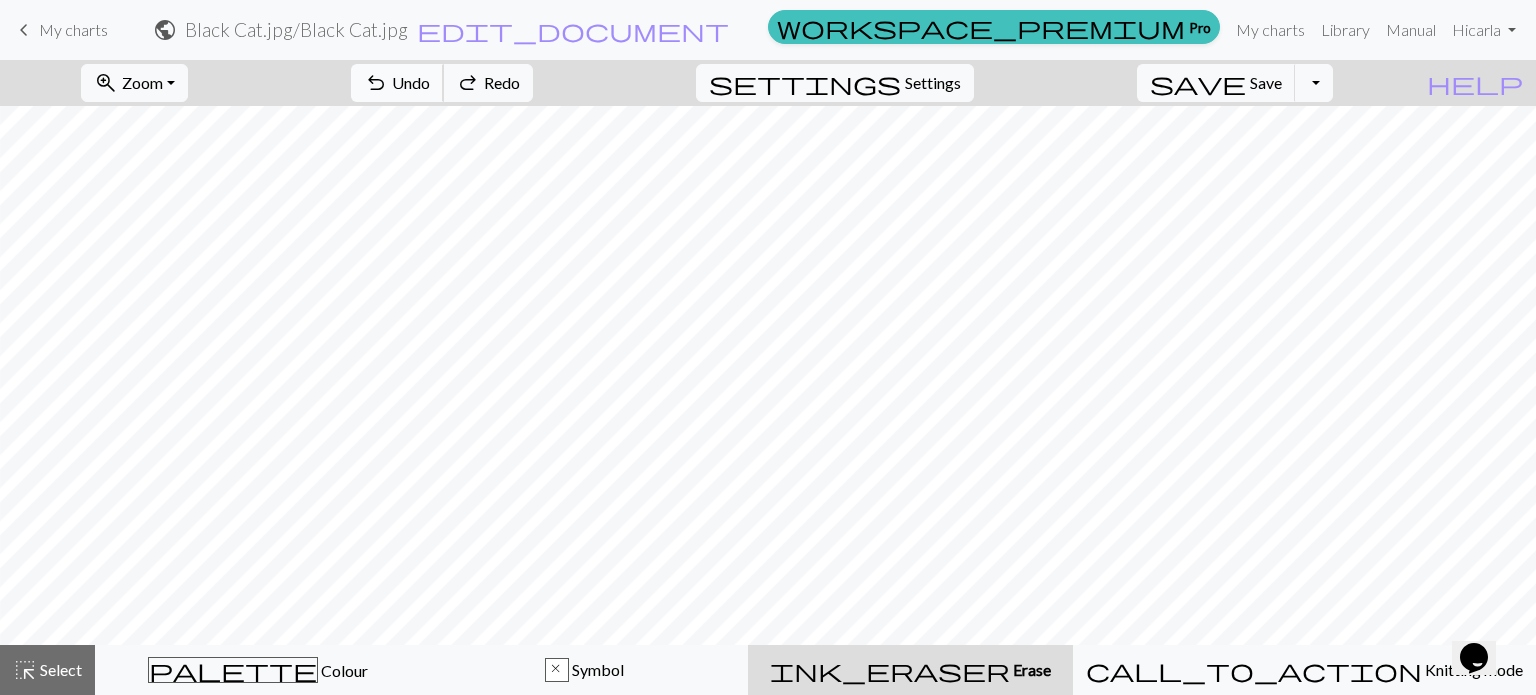 click on "Undo" at bounding box center [411, 82] 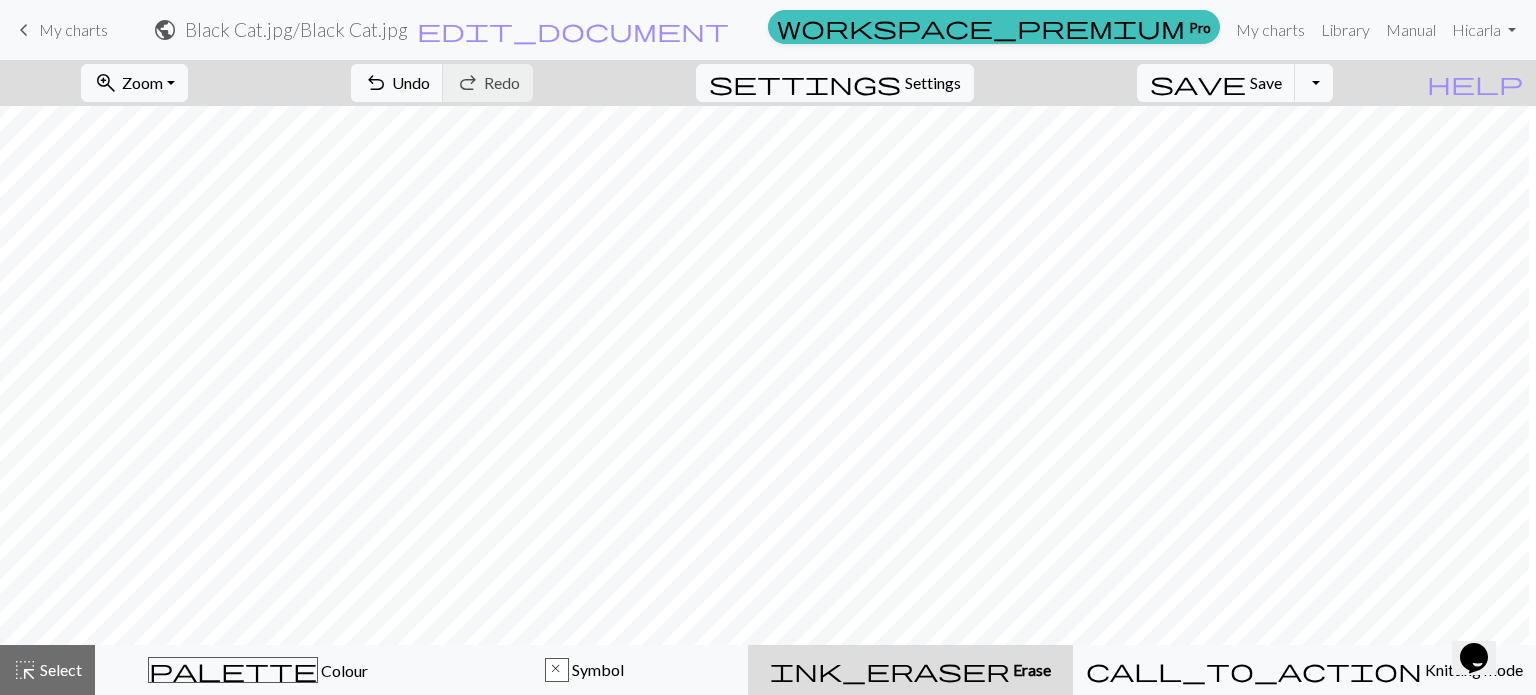 scroll, scrollTop: 5000, scrollLeft: 584, axis: both 